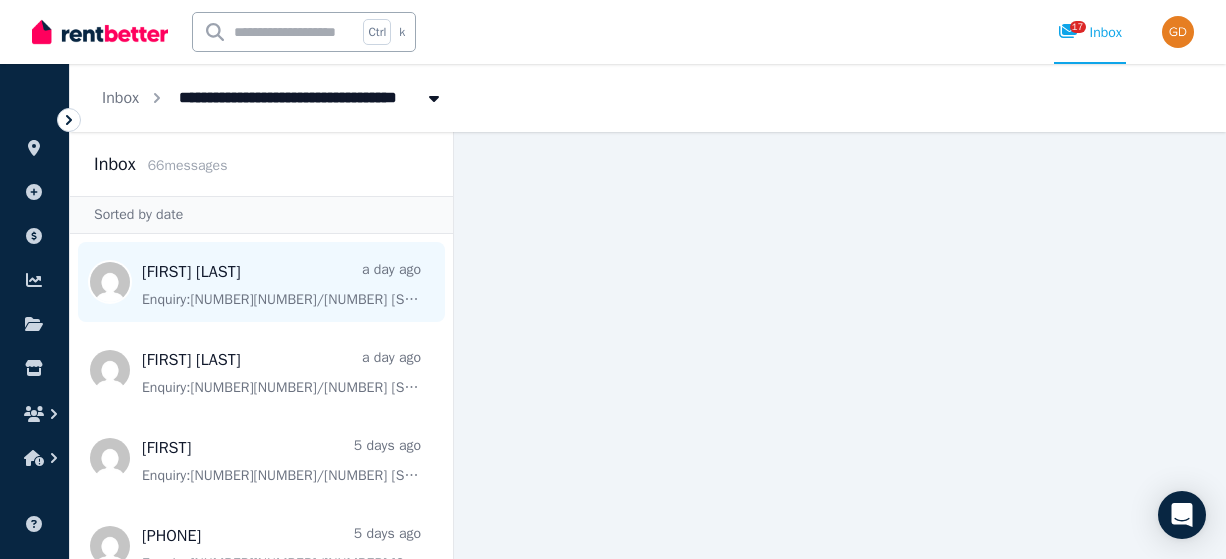 scroll, scrollTop: 0, scrollLeft: 0, axis: both 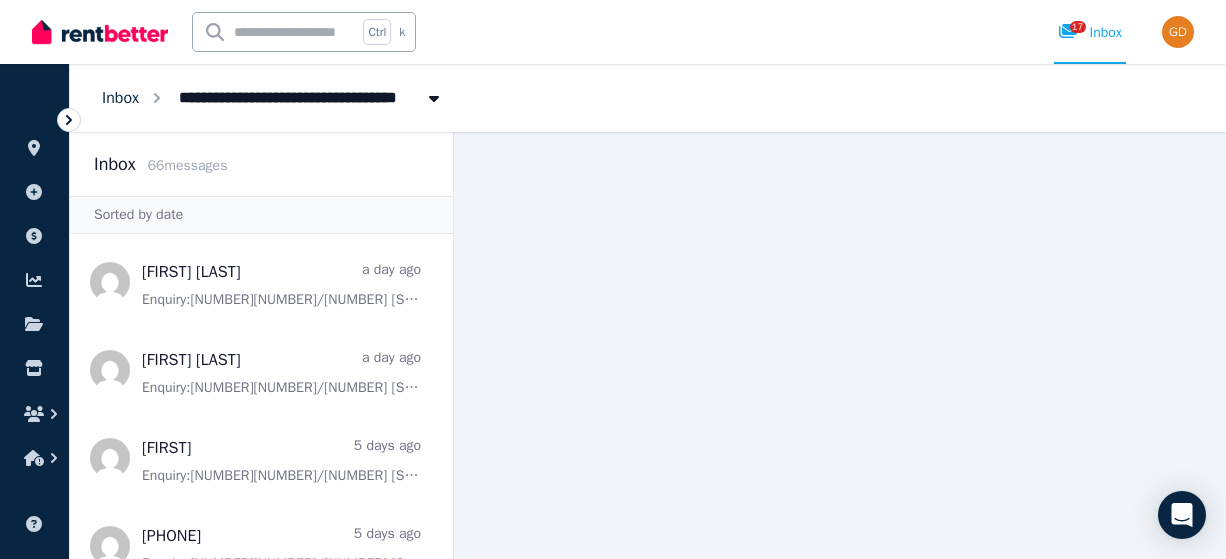 click on "Inbox" at bounding box center [120, 98] 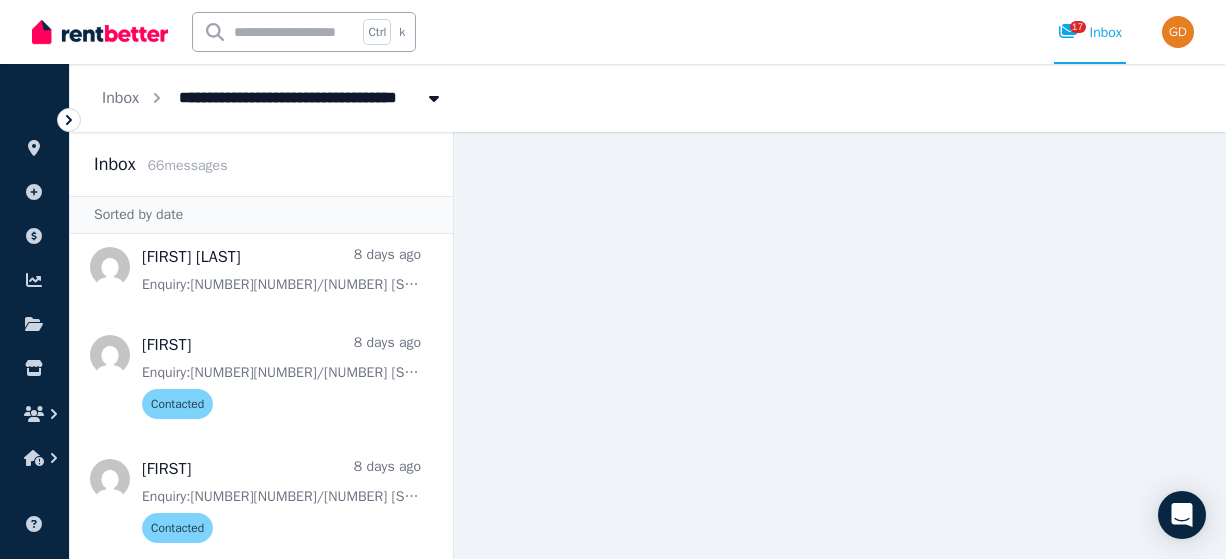 scroll, scrollTop: 0, scrollLeft: 0, axis: both 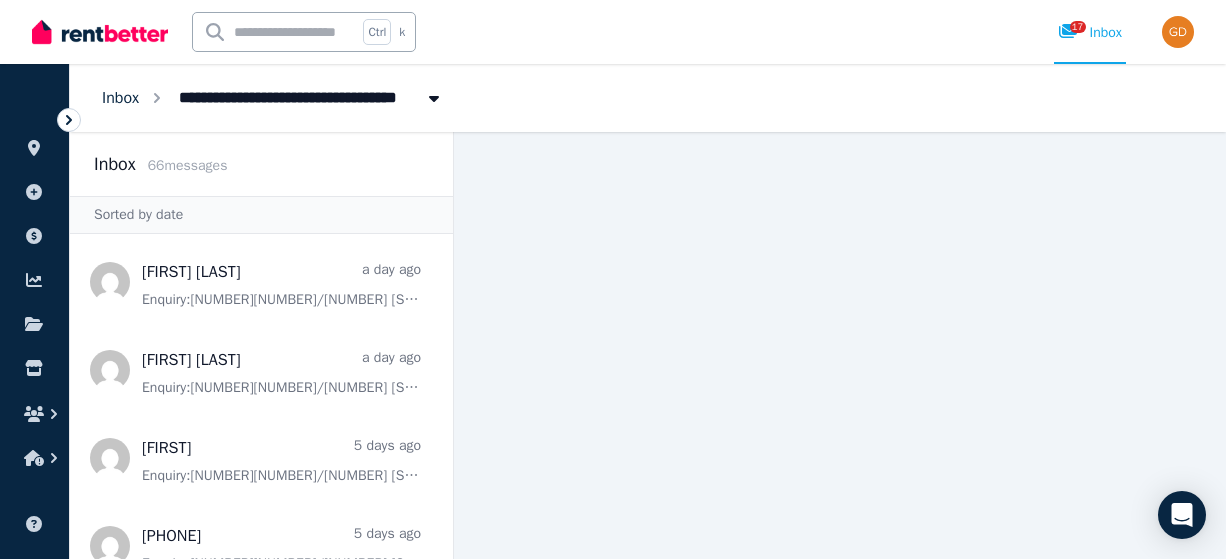 click on "Inbox" at bounding box center (120, 98) 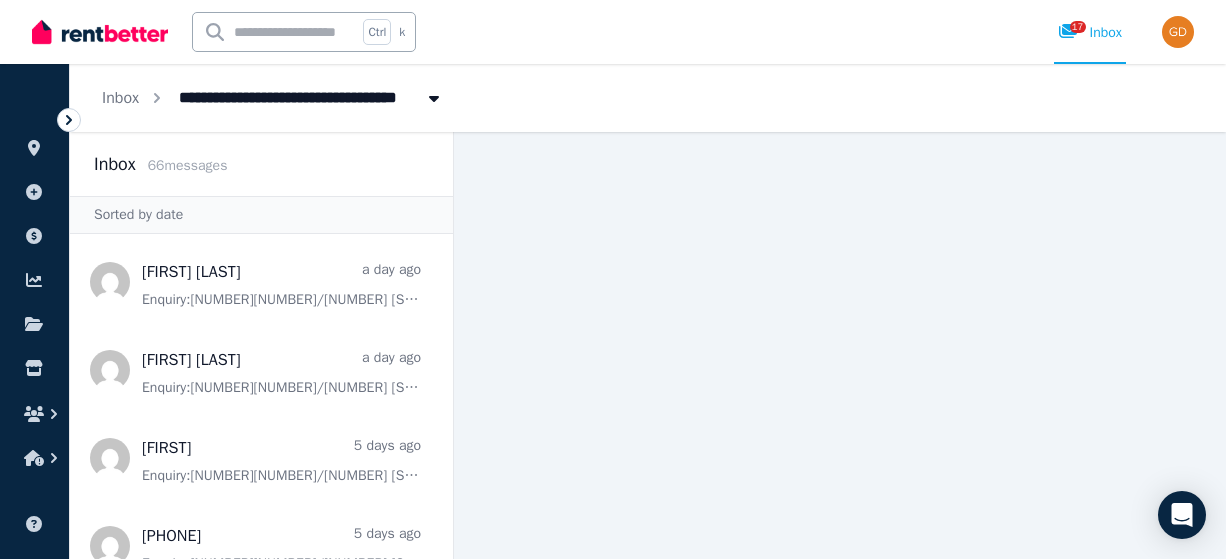 click at bounding box center (100, 32) 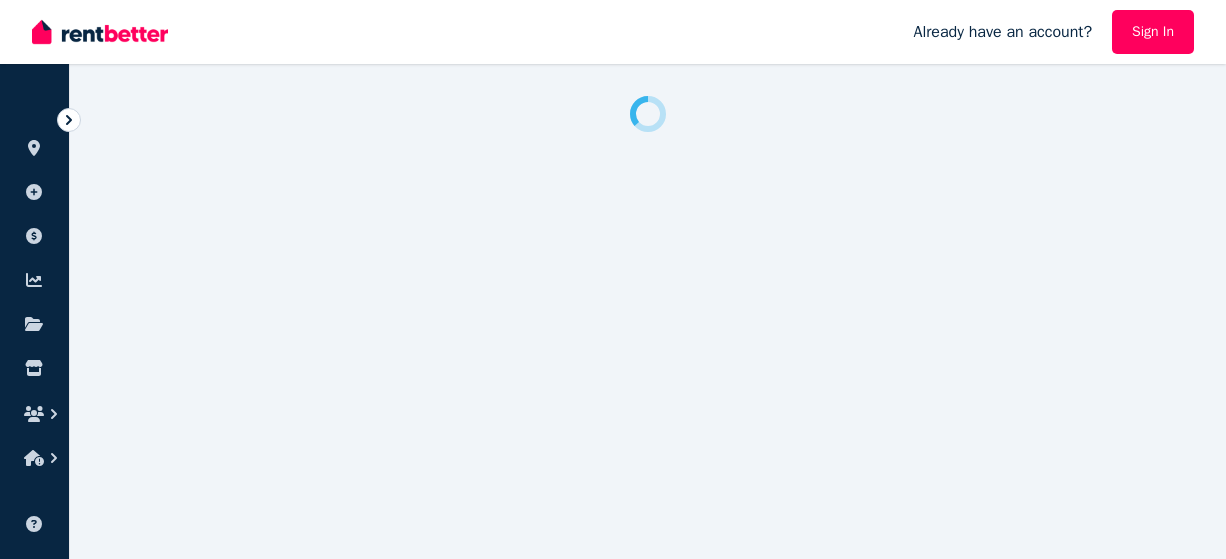 scroll, scrollTop: 0, scrollLeft: 0, axis: both 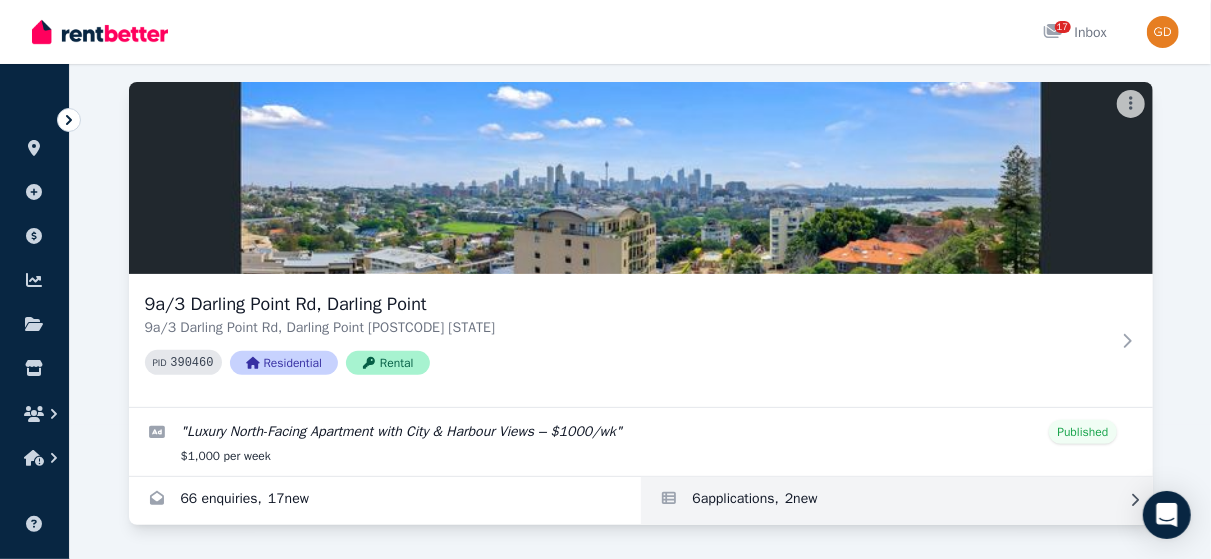 click at bounding box center (897, 501) 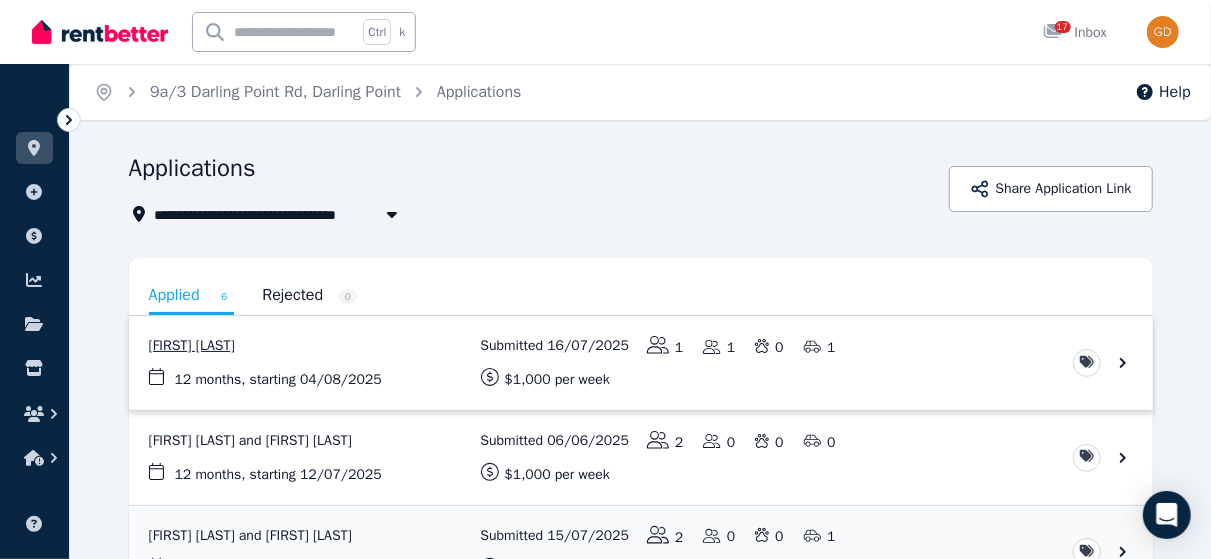 click at bounding box center (641, 363) 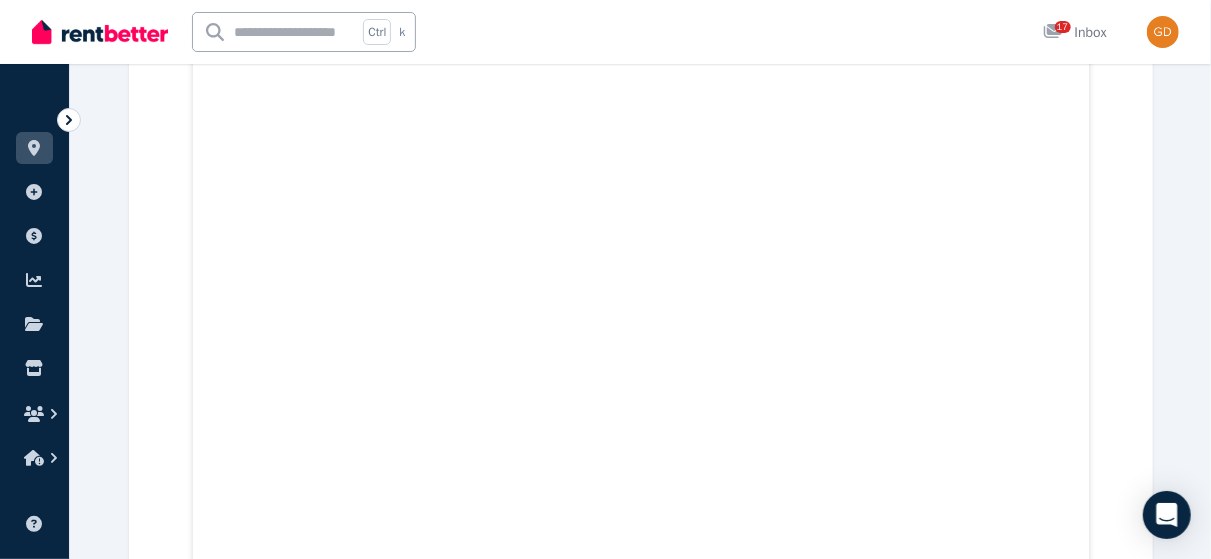 scroll, scrollTop: 0, scrollLeft: 0, axis: both 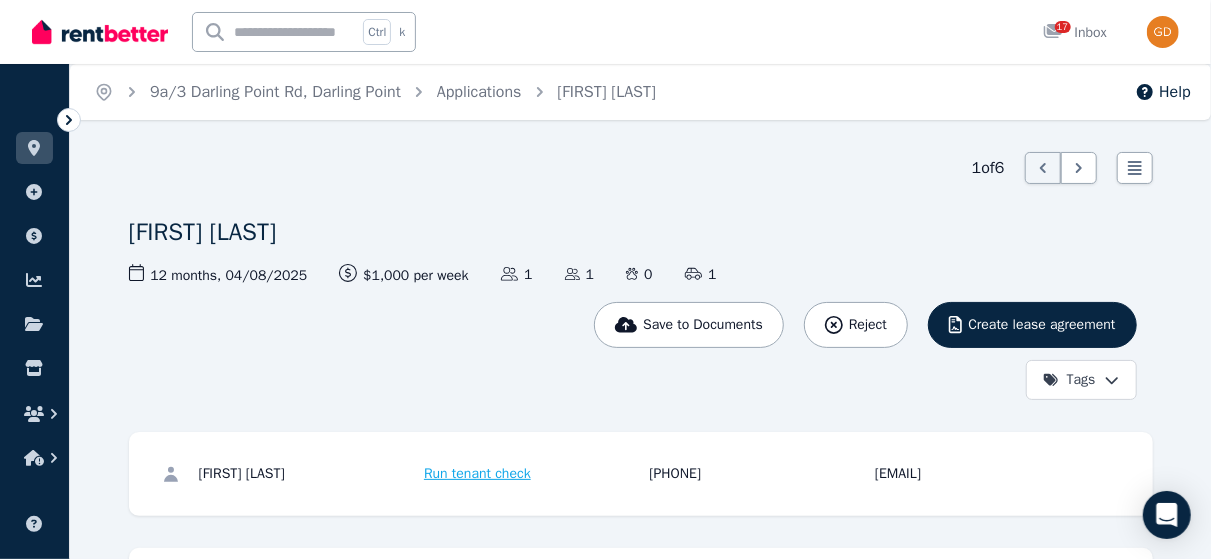 click 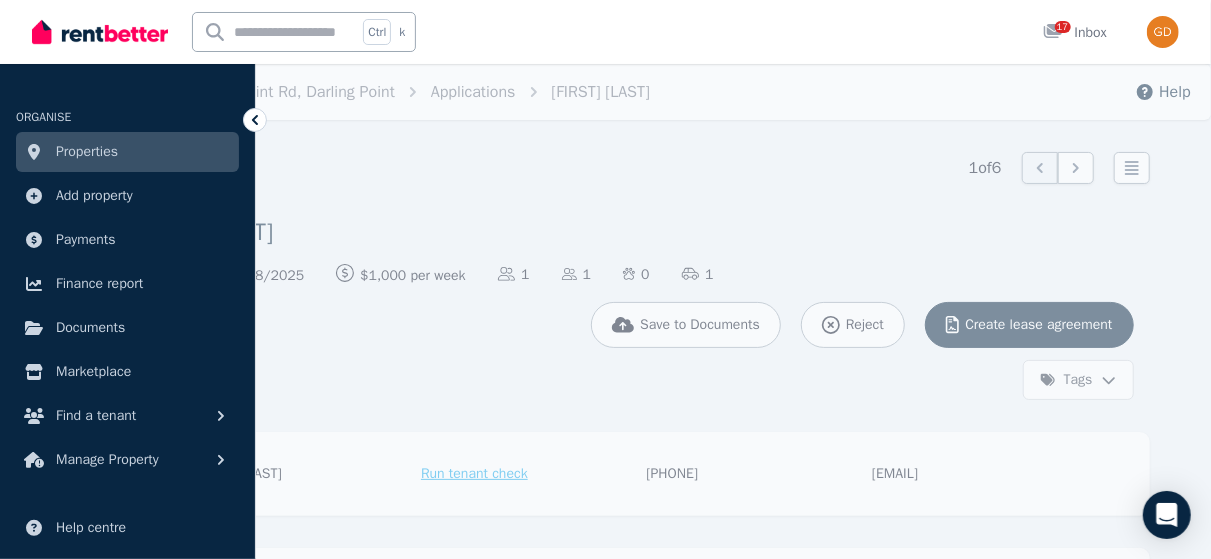 click on "Properties" at bounding box center (127, 152) 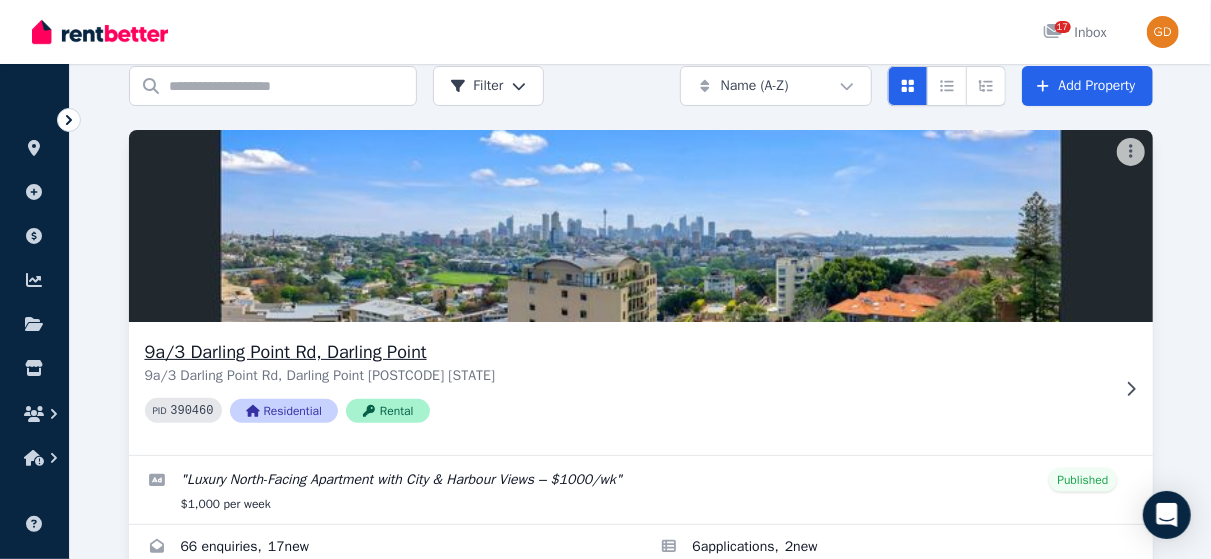 scroll, scrollTop: 134, scrollLeft: 0, axis: vertical 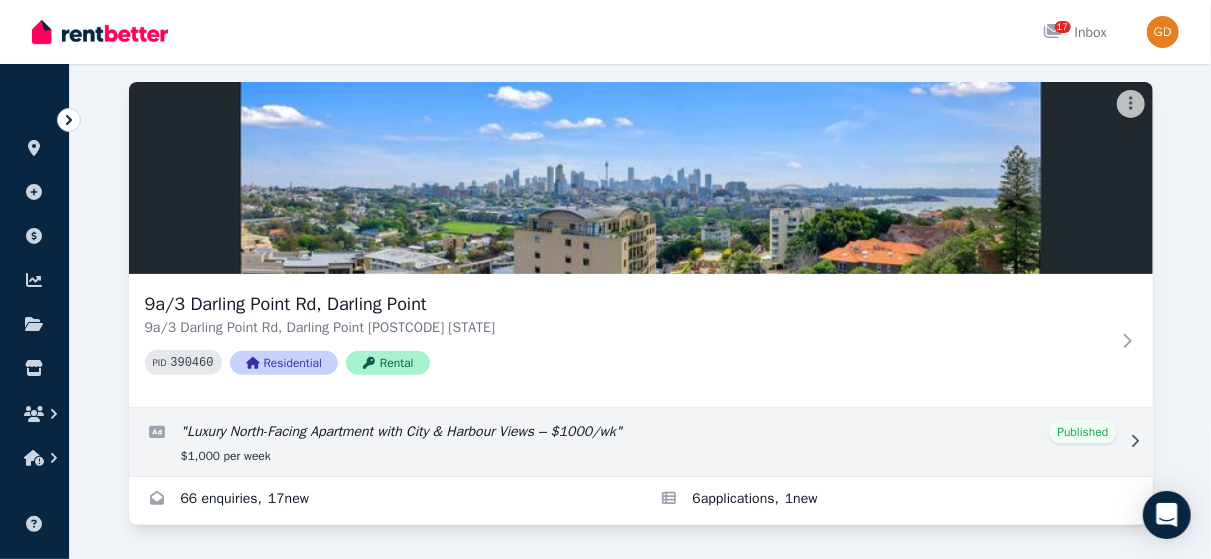 click 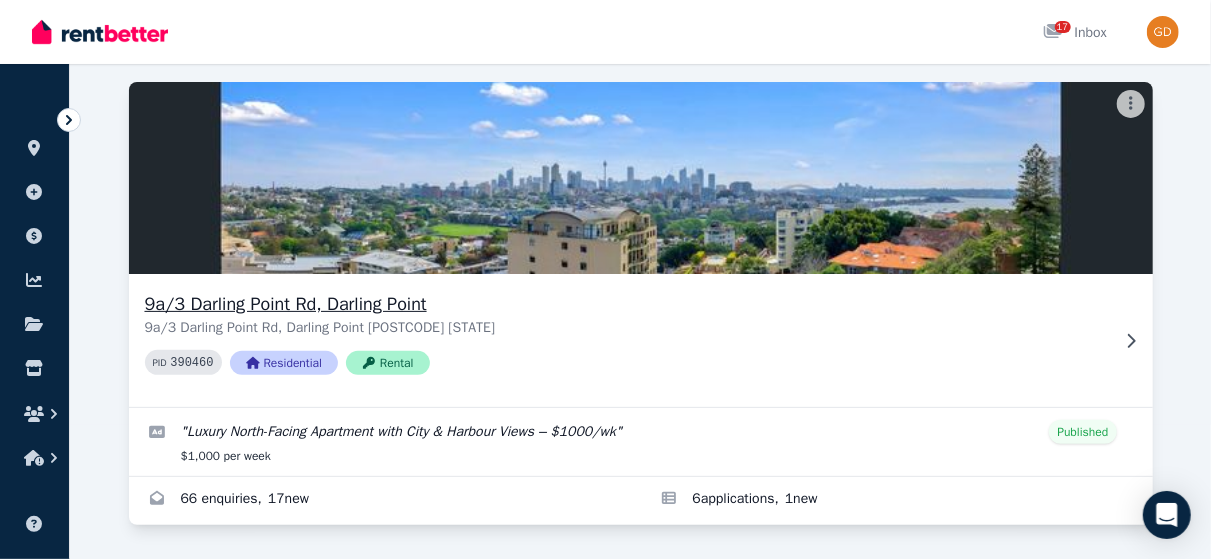 click 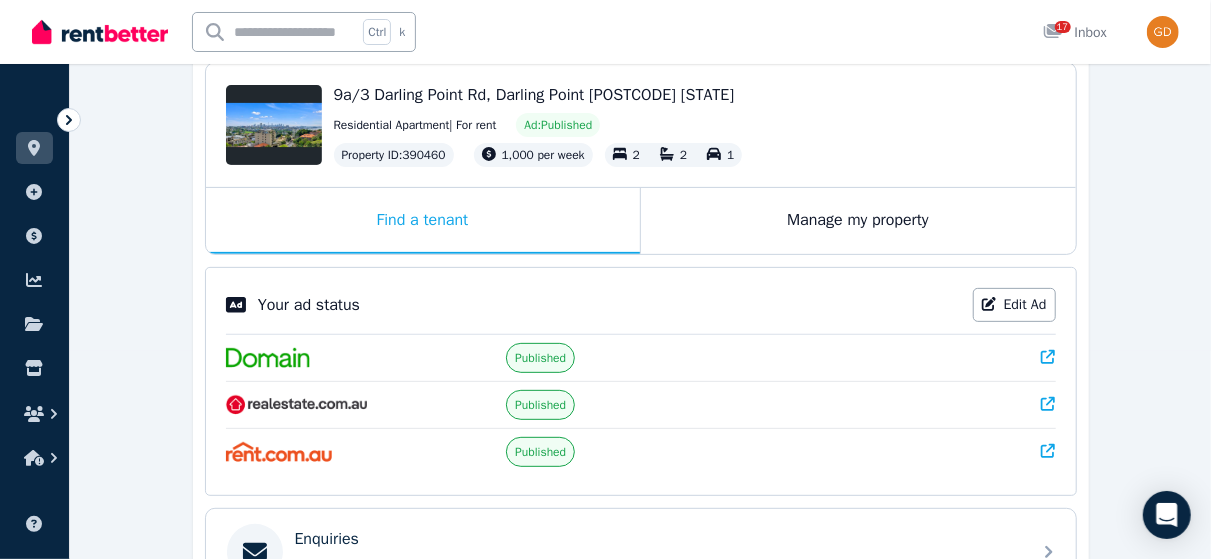scroll, scrollTop: 202, scrollLeft: 0, axis: vertical 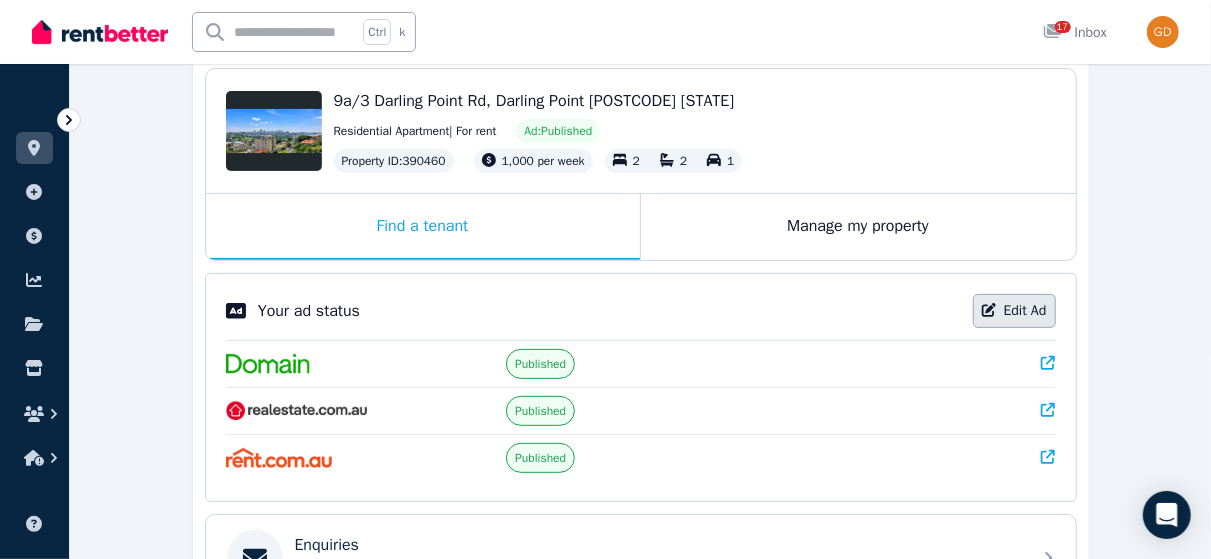 click on "Edit Ad" at bounding box center [1014, 311] 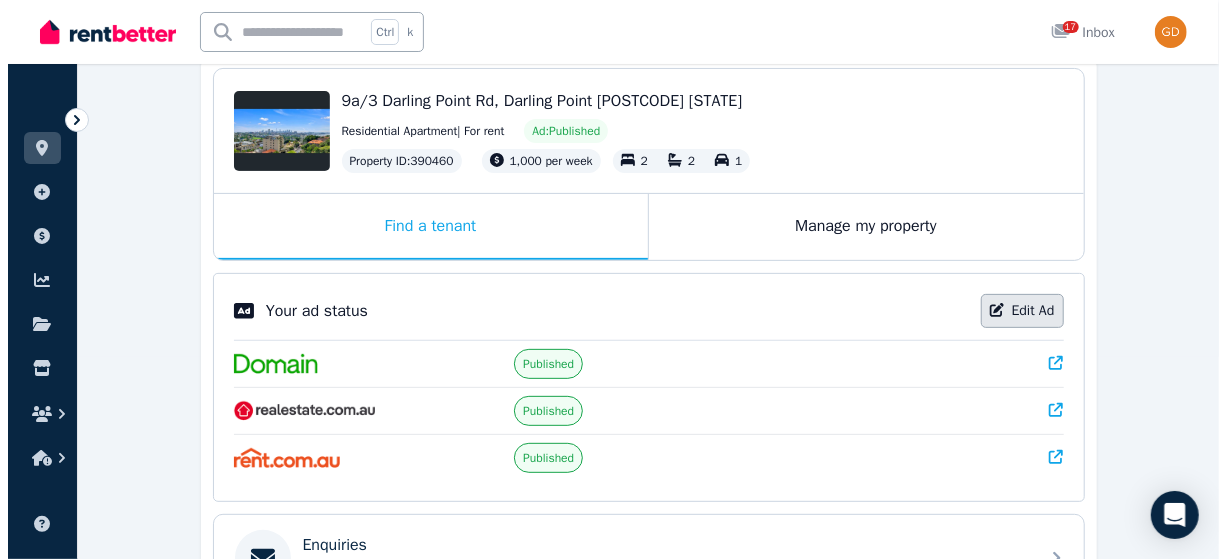 scroll, scrollTop: 0, scrollLeft: 0, axis: both 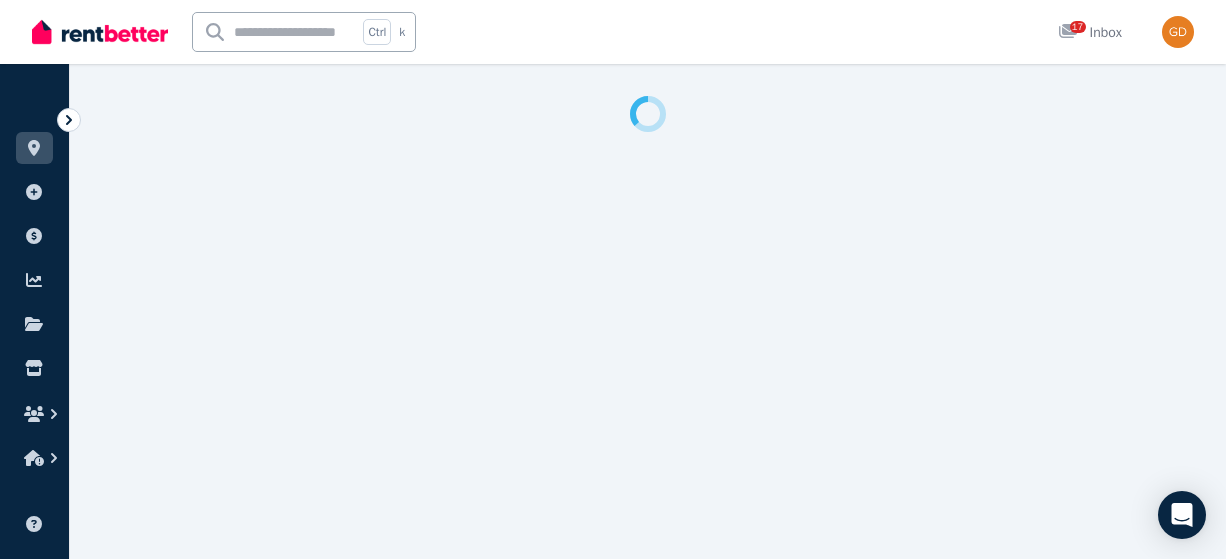 select on "**********" 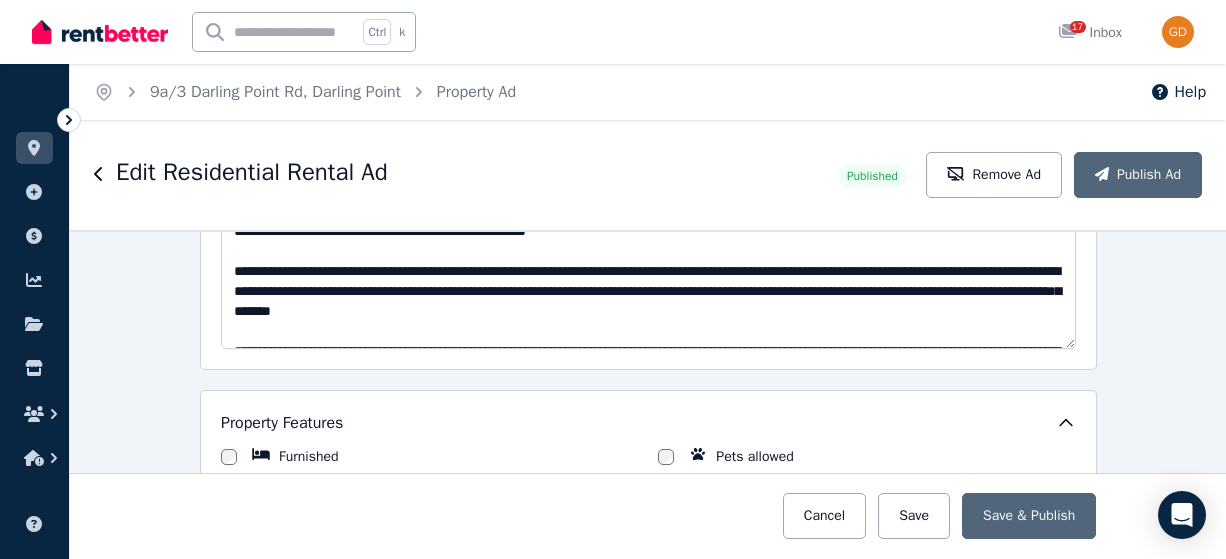 scroll, scrollTop: 1326, scrollLeft: 0, axis: vertical 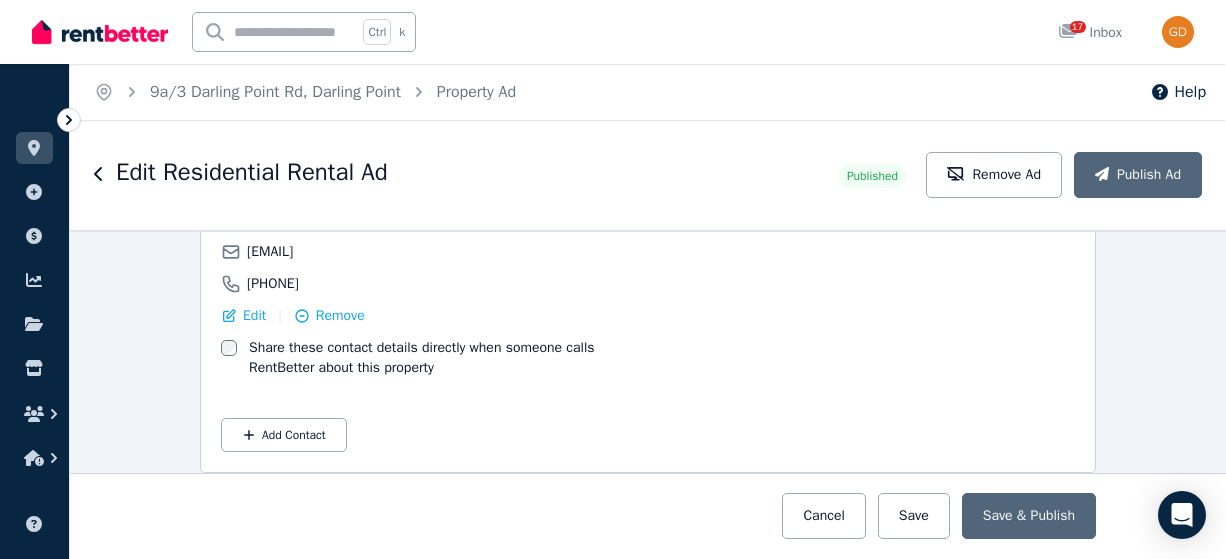 click 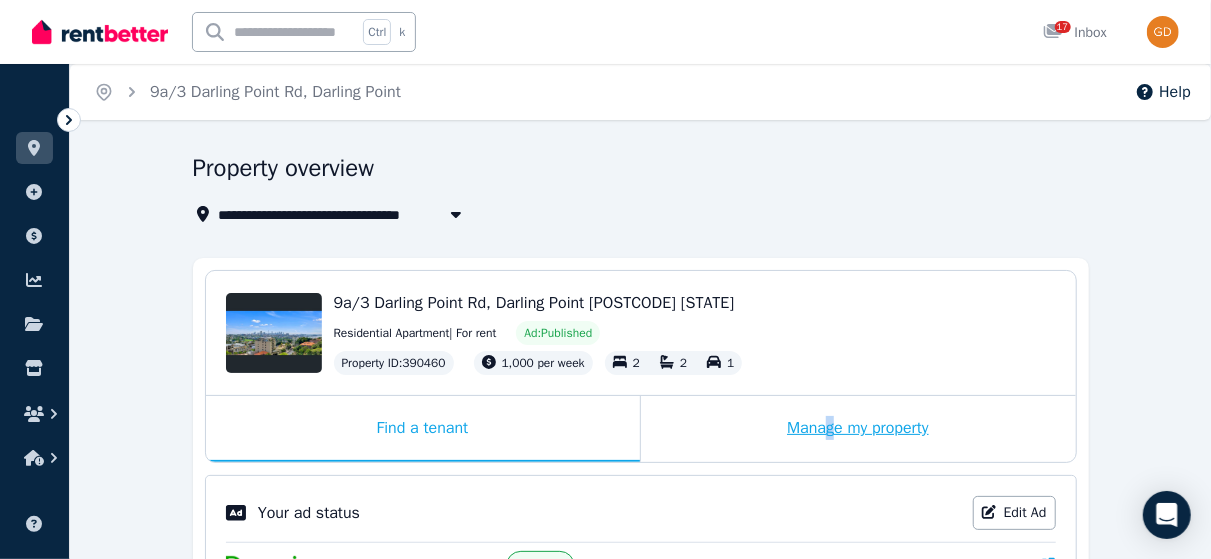 click on "Manage my property" at bounding box center [858, 429] 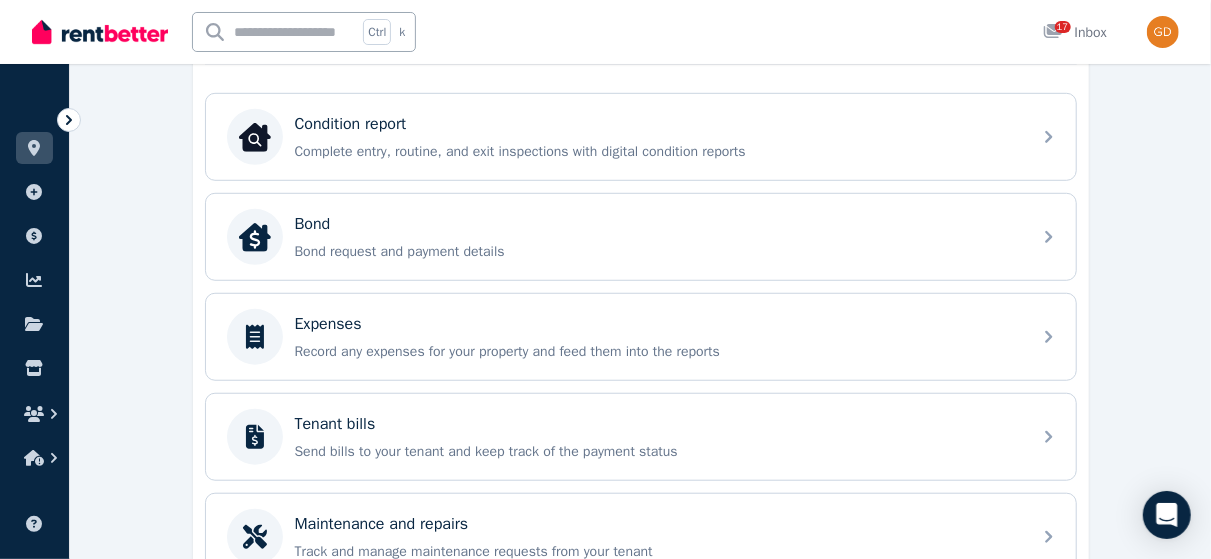 scroll, scrollTop: 0, scrollLeft: 0, axis: both 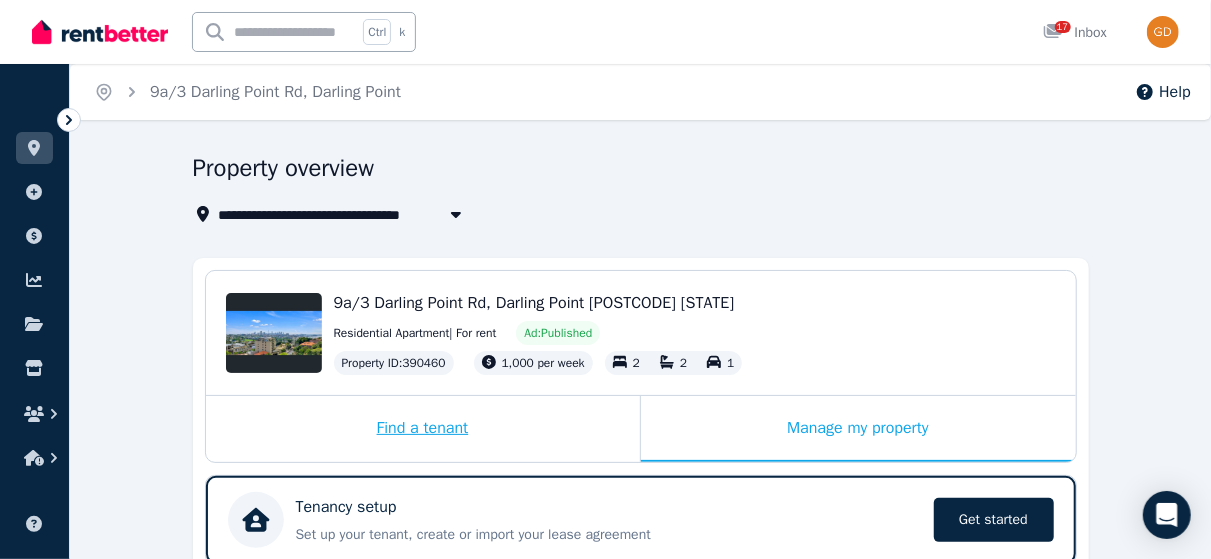 click on "Find a tenant" at bounding box center (423, 429) 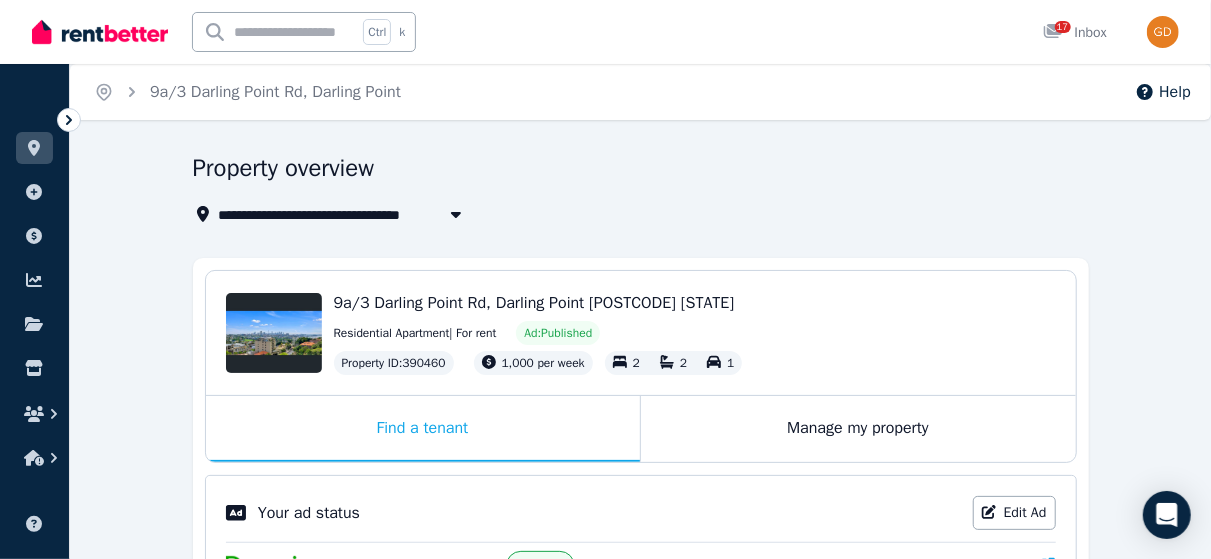 click 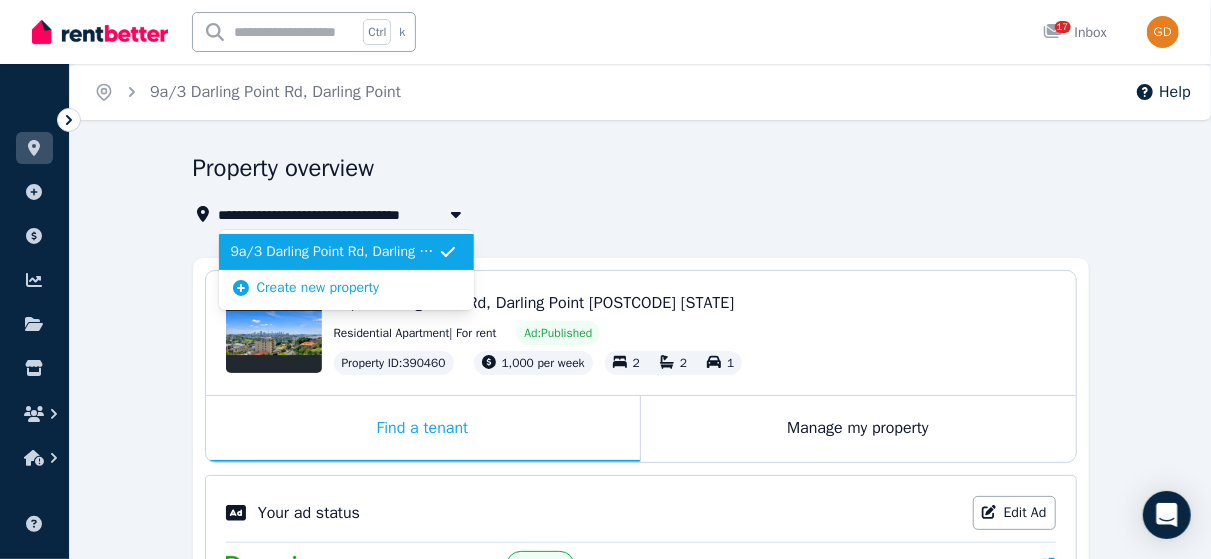 click on "**********" at bounding box center (640, 723) 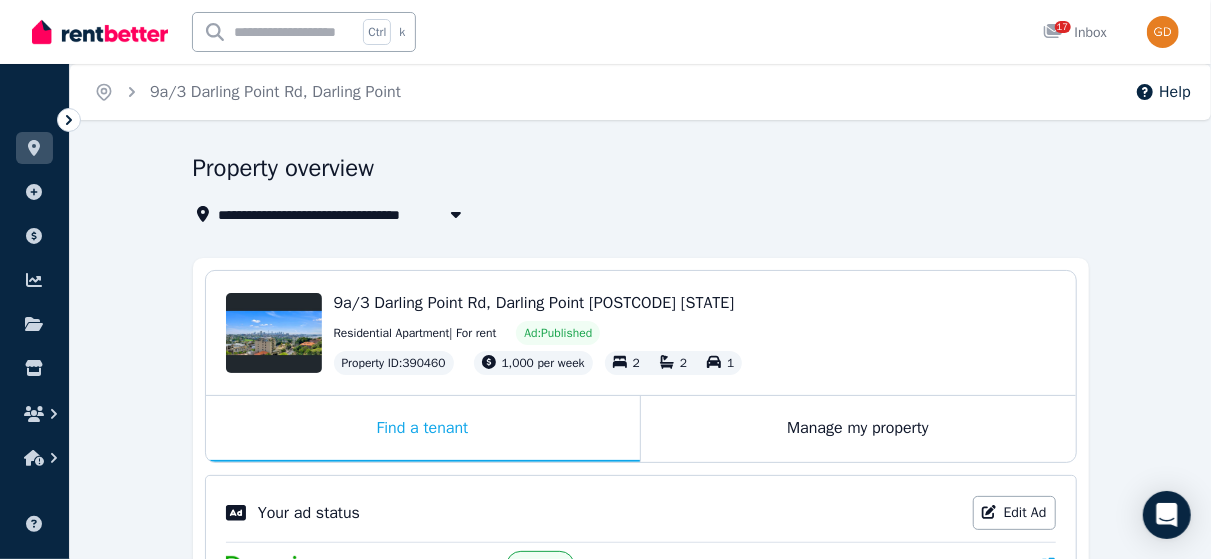 click 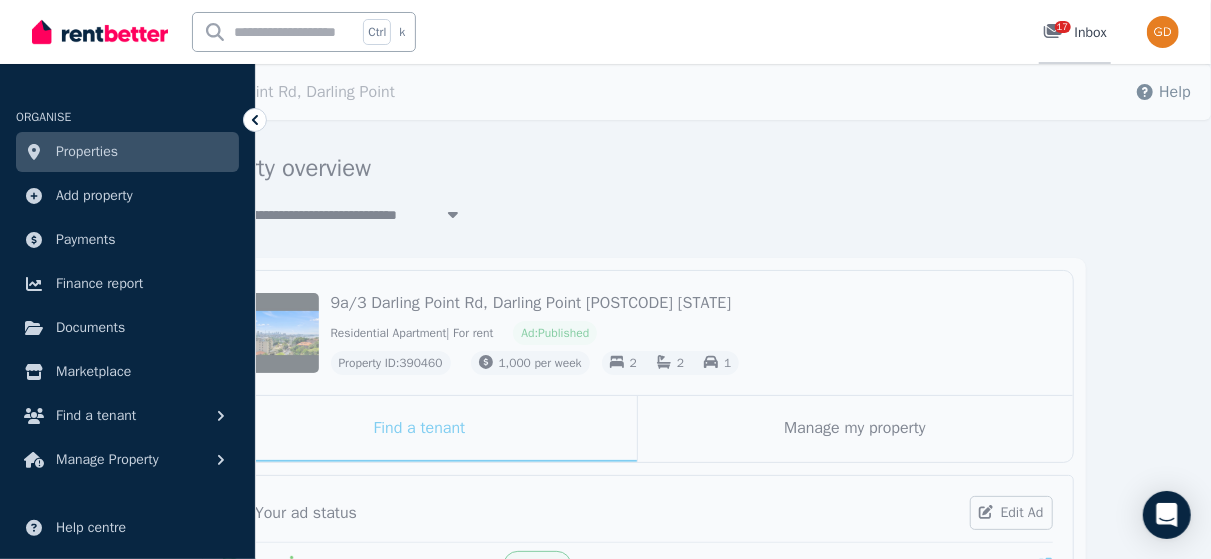 click on "17 Inbox" at bounding box center (1075, 33) 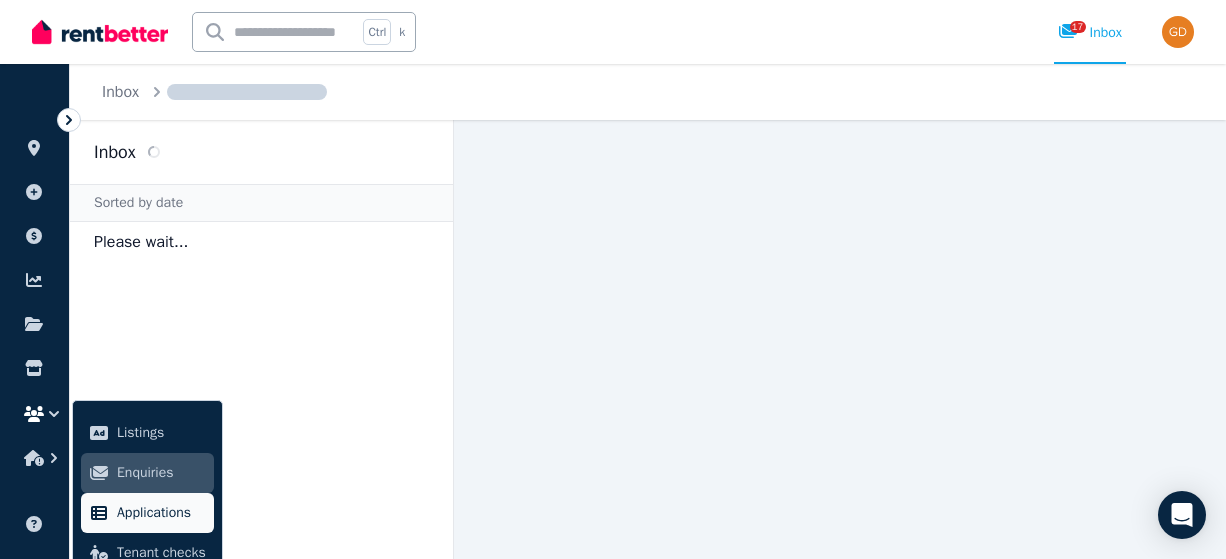 click on "Applications" at bounding box center [161, 513] 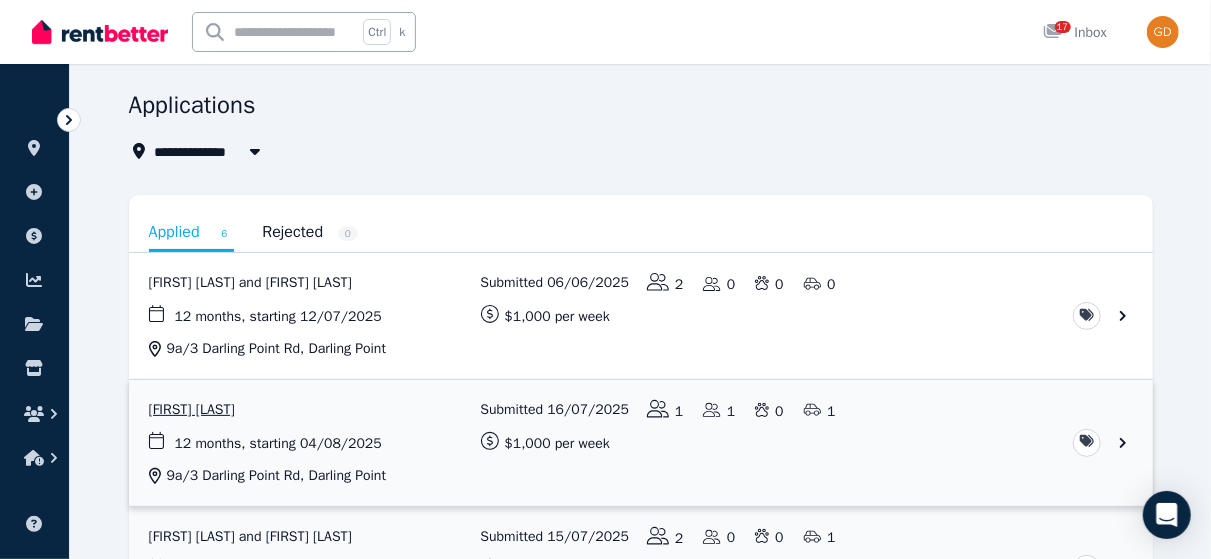 scroll, scrollTop: 133, scrollLeft: 0, axis: vertical 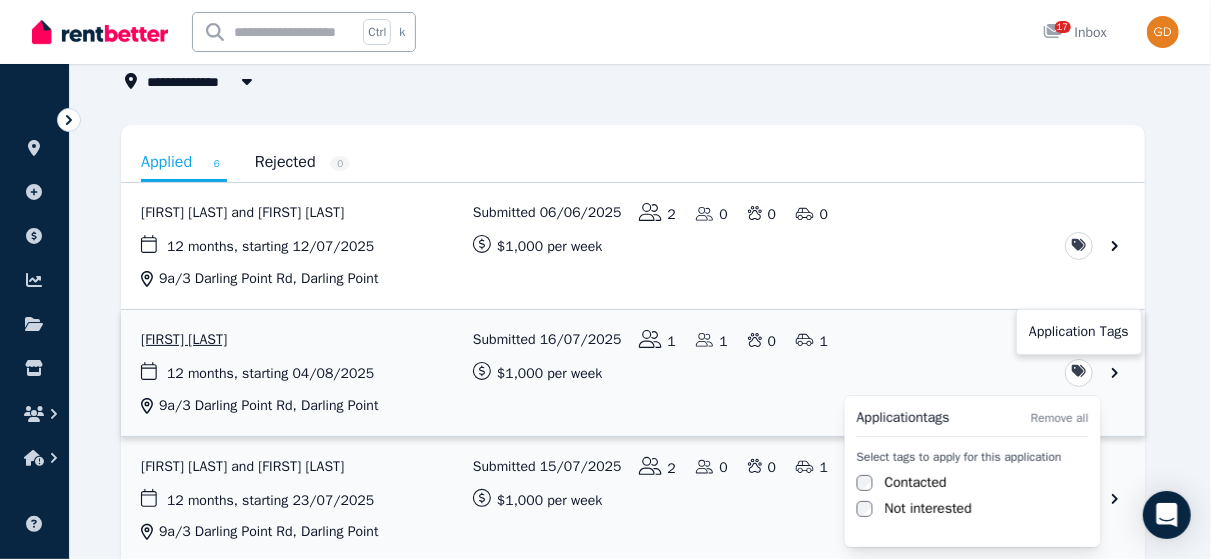 click on "**********" at bounding box center (605, 146) 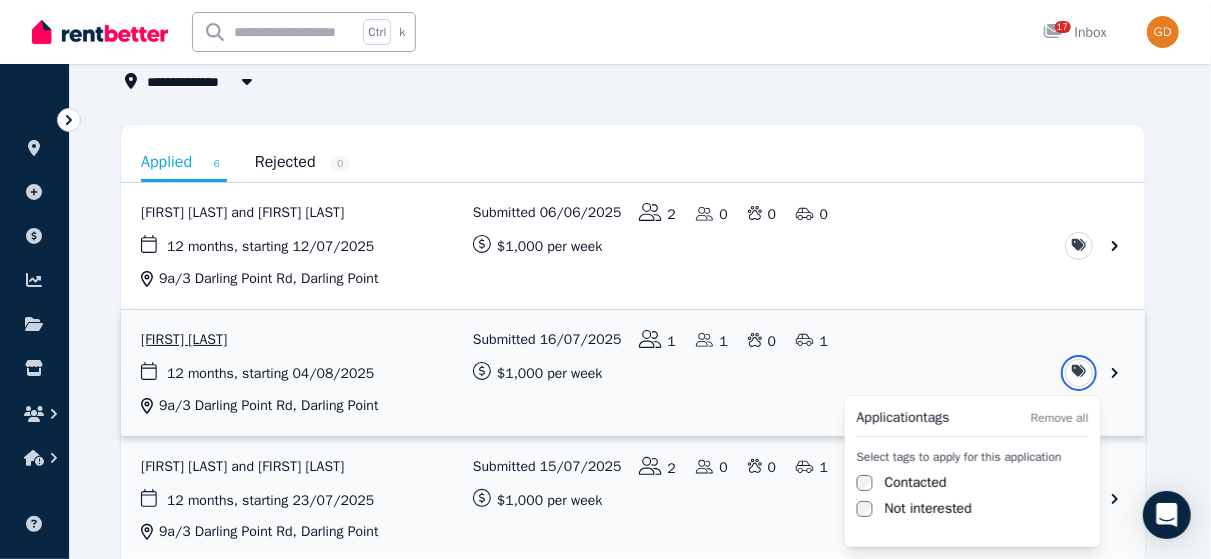 click on "**********" at bounding box center [605, 146] 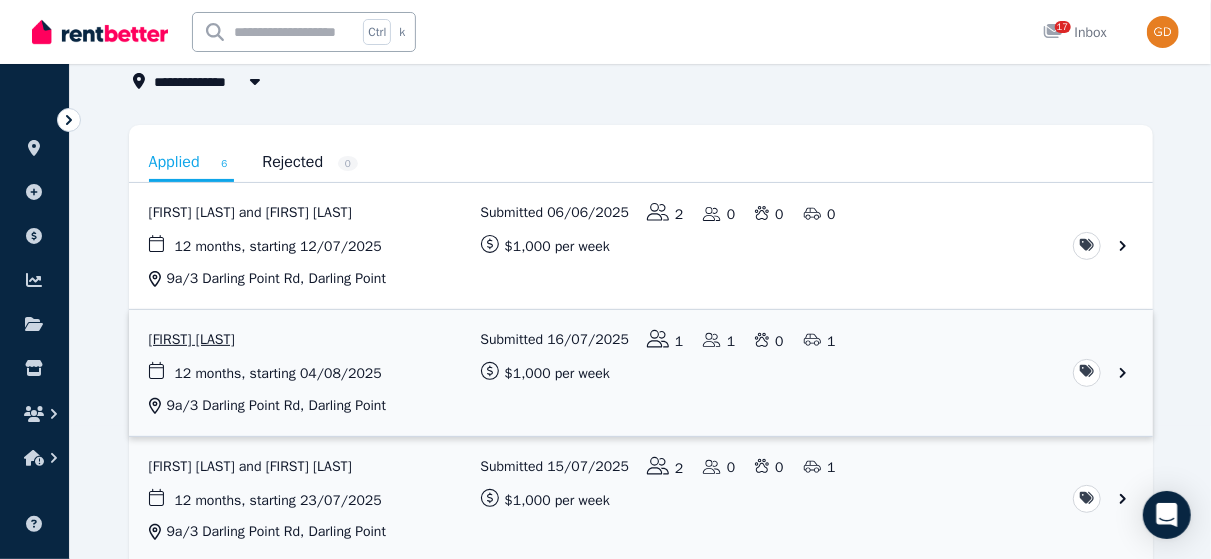 click at bounding box center [641, 373] 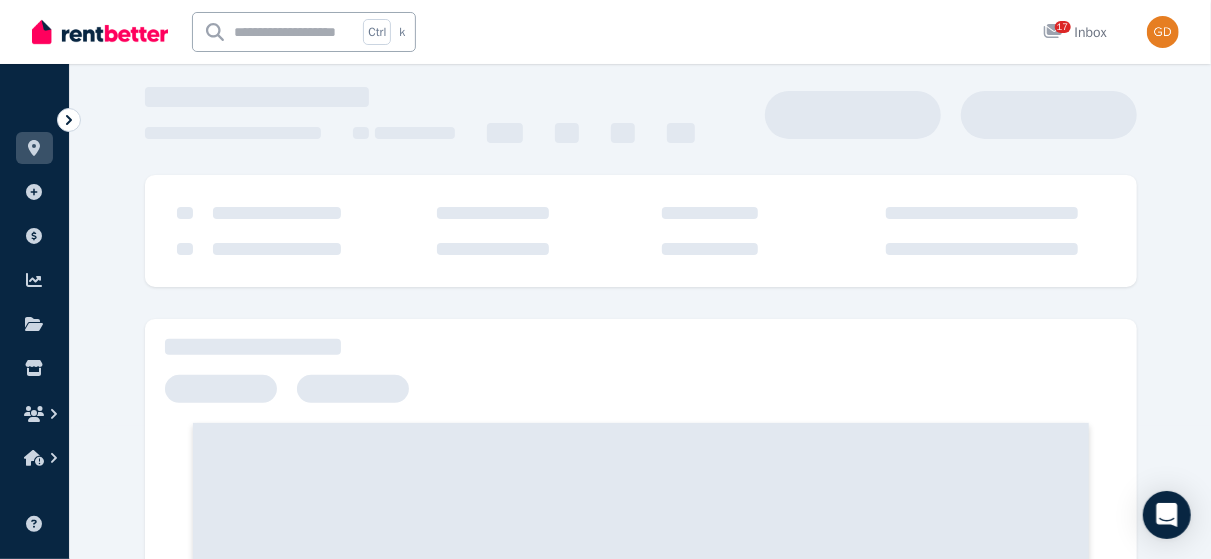 scroll, scrollTop: 0, scrollLeft: 0, axis: both 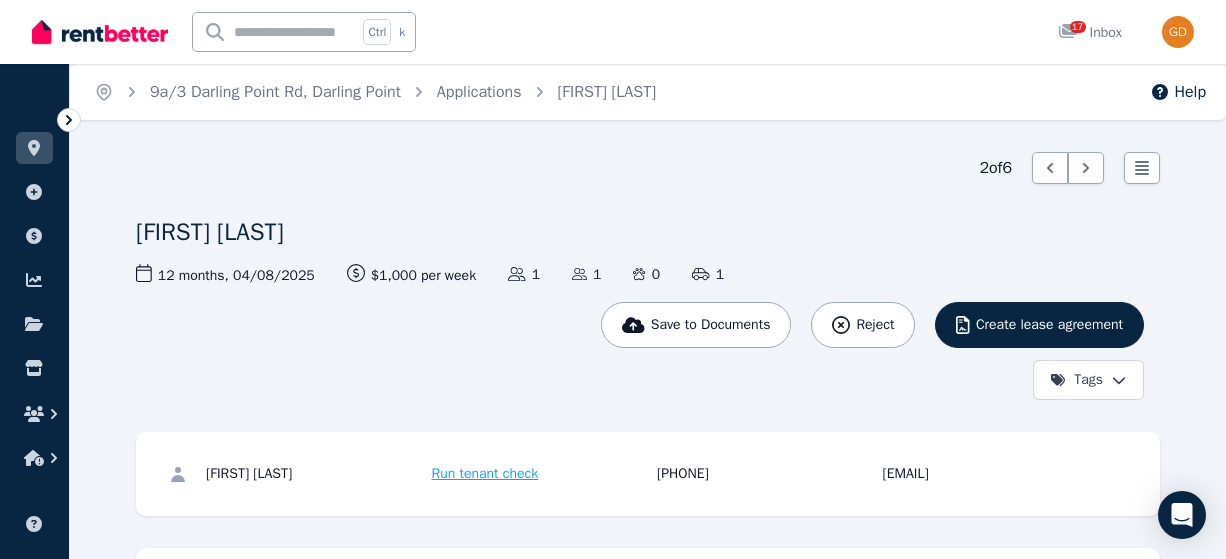 click on "Open main menu Ctrl k 17 Inbox Open user menu ORGANISE Properties Add property Payments Finance report Documents Marketplace Help centre Refer a friend Account settings Your profile [FIRST] [LAST] Home 9a/3 Darling Point Rd, Darling Point Applications [FIRST] [LAST] Help 2  of  6 List view [FIRST] [LAST] Save to Documents Reject Create lease agreement Tags 12 months ,   04/08/2025 Lease term and start date $1,000 per week Rental amount offered Applicants 1 Dependents 1 Pets 0 Vehicles 1 [FIRST] [LAST] Run tenant check [PHONE] [EMAIL] Attachments  Application.pdf Driver_Licence.pdf MengLeesPaySlip20250608.pdf MengLeesPaySlip20250622.pdf MengLeesPaySlip20250706.pdf Meng_L_Remuneration_review_letter_FY26.pdf Meng_Lees_Malaysian_Passport.jpg medicare.pdf /portal/properties/9aff4a16-b9e7-451a-8fc5-23115a41427c/applications/f5e6c31b-7889-4abe-8cc6-d994fca2969f" at bounding box center (613, 279) 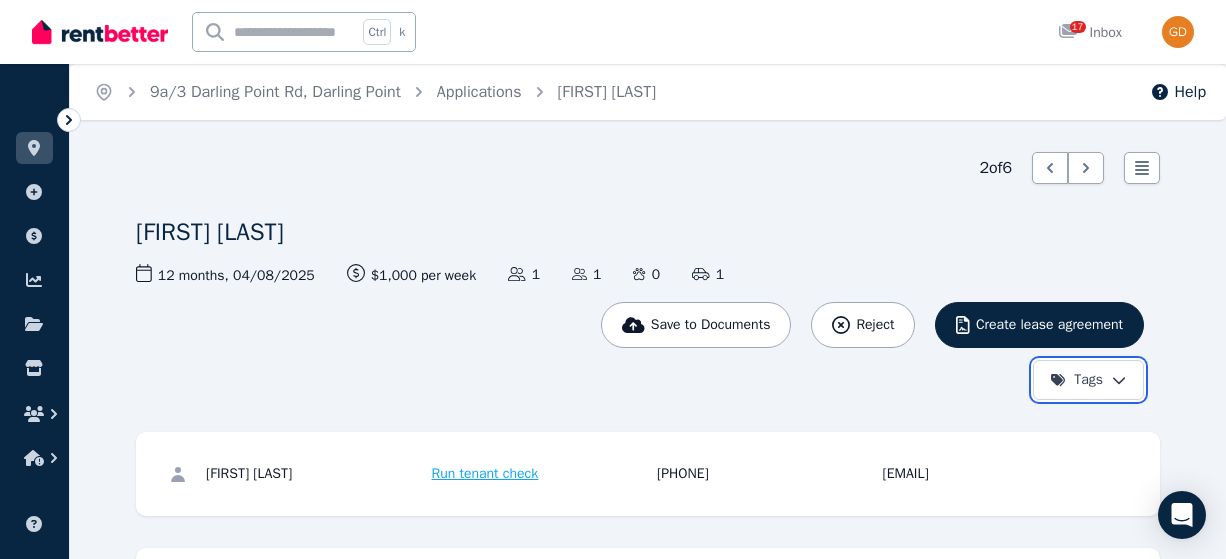 click on "Open main menu Ctrl k 17 Inbox Open user menu ORGANISE Properties Add property Payments Finance report Documents Marketplace Help centre Refer a friend Account settings Your profile [FIRST] [LAST] Home 9a/3 Darling Point Rd, Darling Point Applications [FIRST] [LAST] Help 2  of  6 List view [FIRST] [LAST] Save to Documents Reject Create lease agreement Tags 12 months ,   04/08/2025 Lease term and start date $1,000 per week Rental amount offered Applicants 1 Dependents 1 Pets 0 Vehicles 1 [FIRST] [LAST] Run tenant check [PHONE] [EMAIL] Attachments  Application.pdf Driver_Licence.pdf MengLeesPaySlip20250608.pdf MengLeesPaySlip20250622.pdf MengLeesPaySlip20250706.pdf Meng_L_Remuneration_review_letter_FY26.pdf Meng_Lees_Malaysian_Passport.jpg medicare.pdf /portal/properties/9aff4a16-b9e7-451a-8fc5-23115a41427c/applications/f5e6c31b-7889-4abe-8cc6-d994fca2969f" at bounding box center [613, 279] 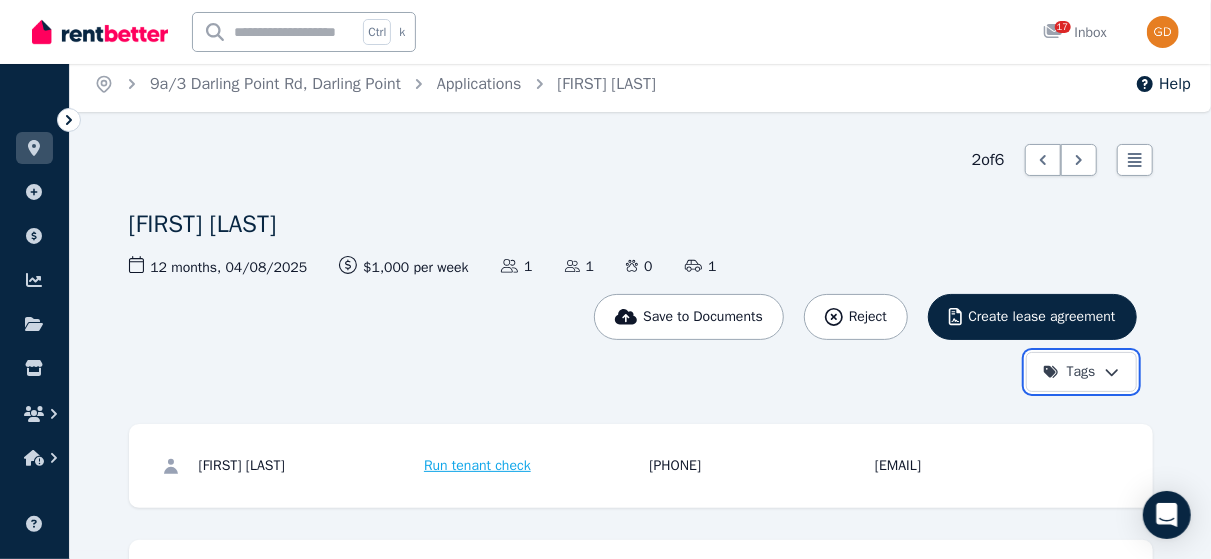 scroll, scrollTop: 0, scrollLeft: 0, axis: both 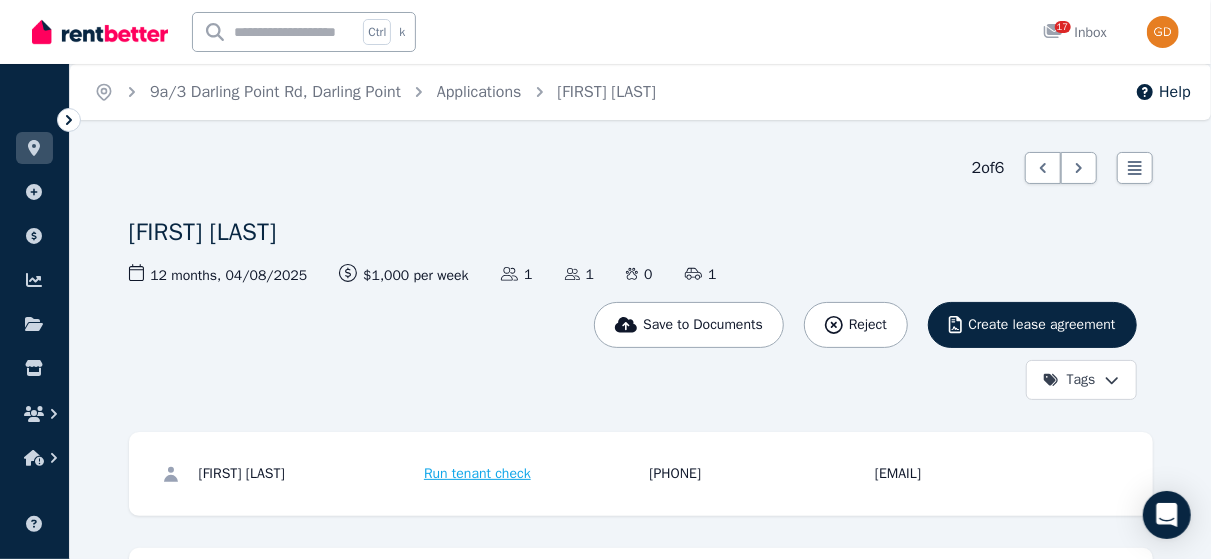 click 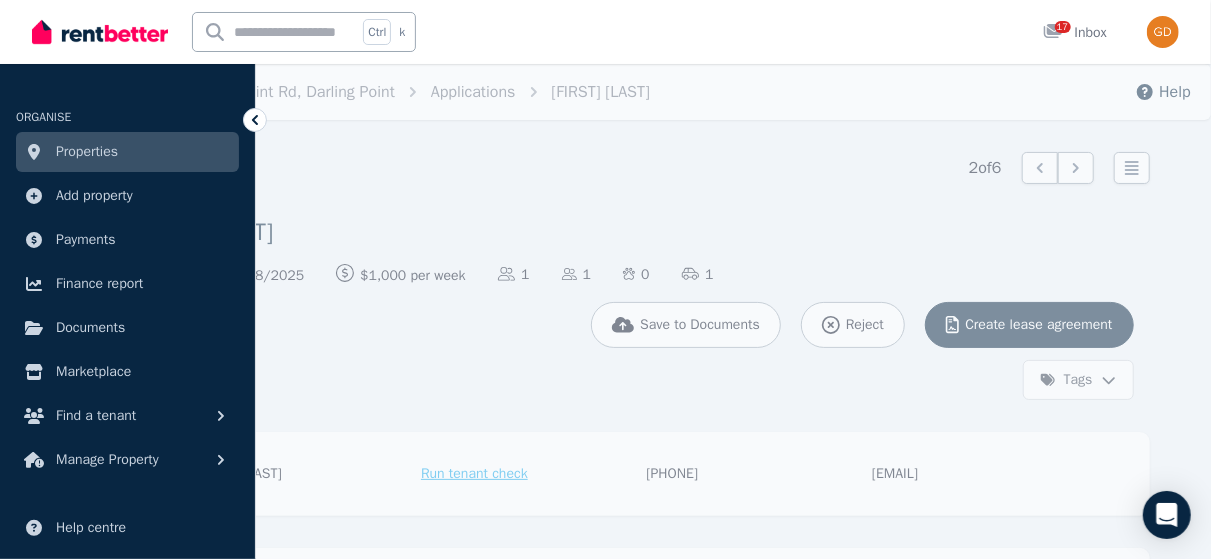 click on "Properties" at bounding box center (127, 152) 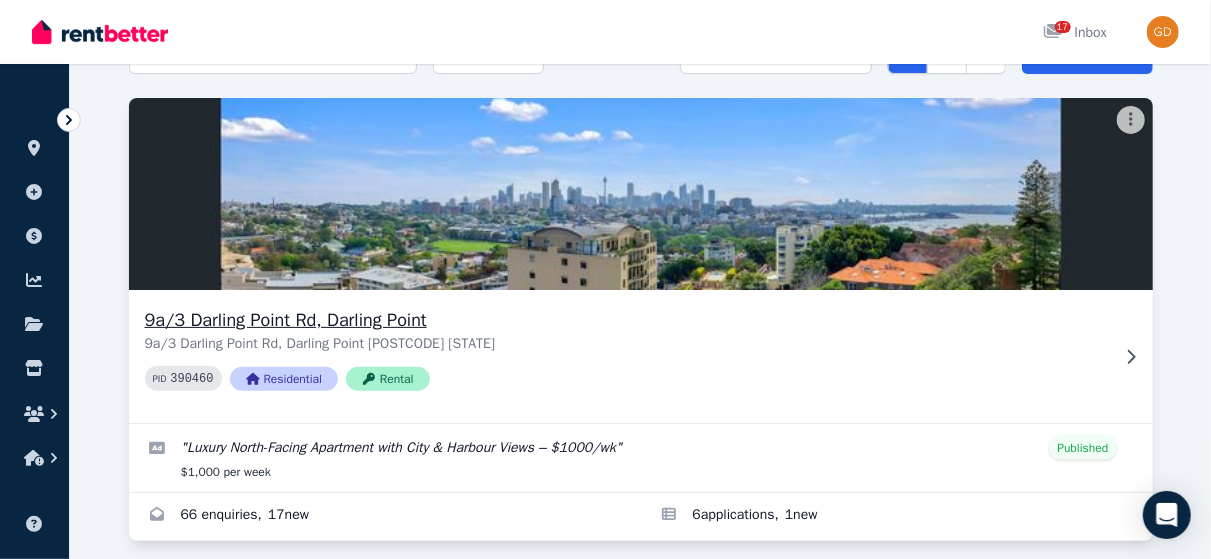 scroll, scrollTop: 134, scrollLeft: 0, axis: vertical 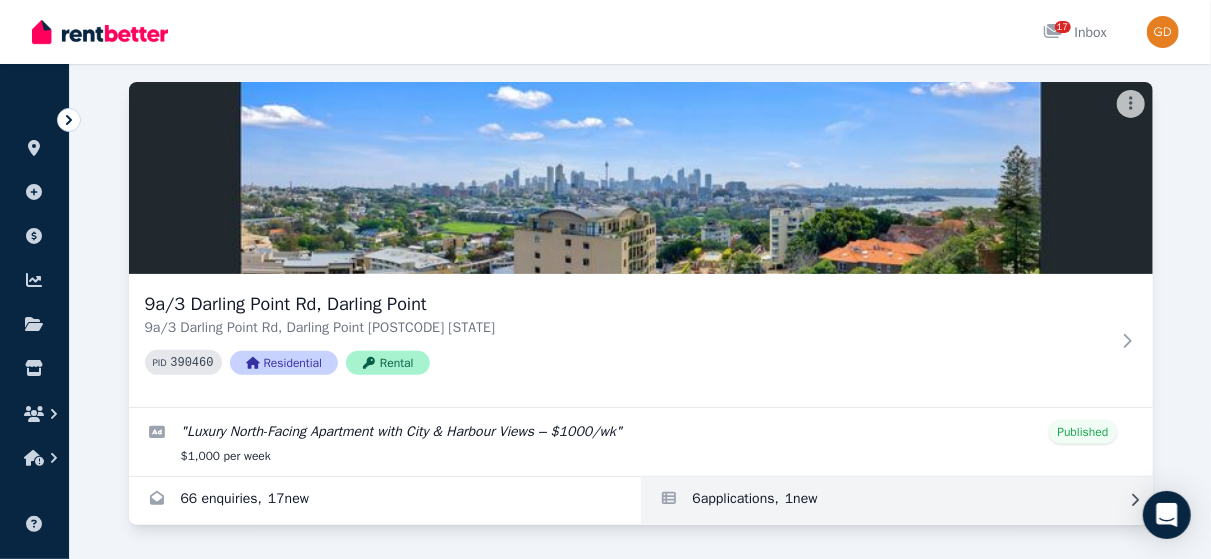 click at bounding box center (897, 501) 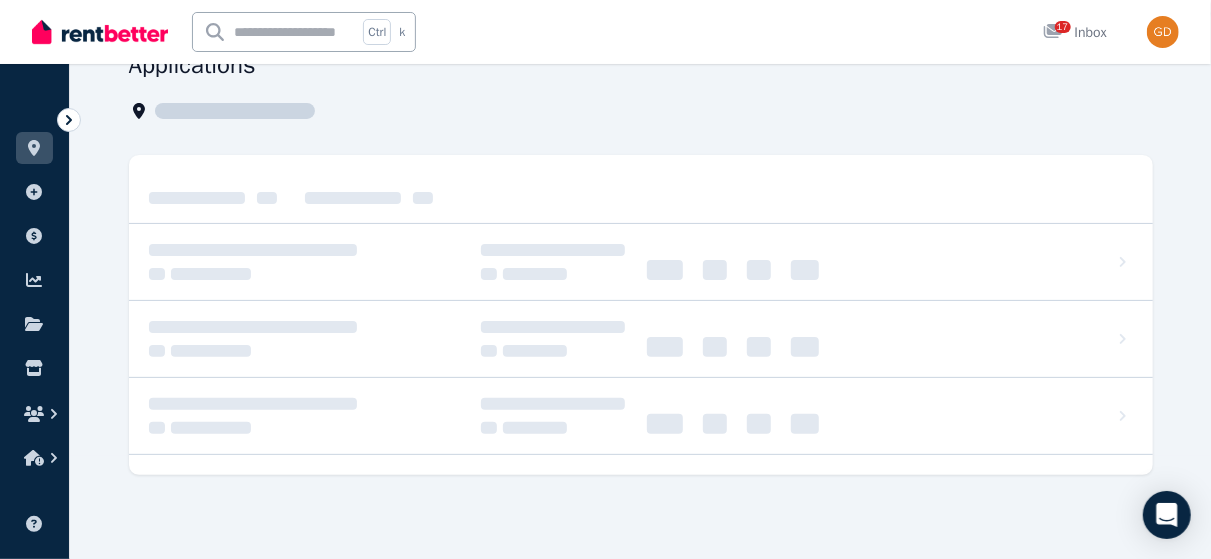 scroll, scrollTop: 0, scrollLeft: 0, axis: both 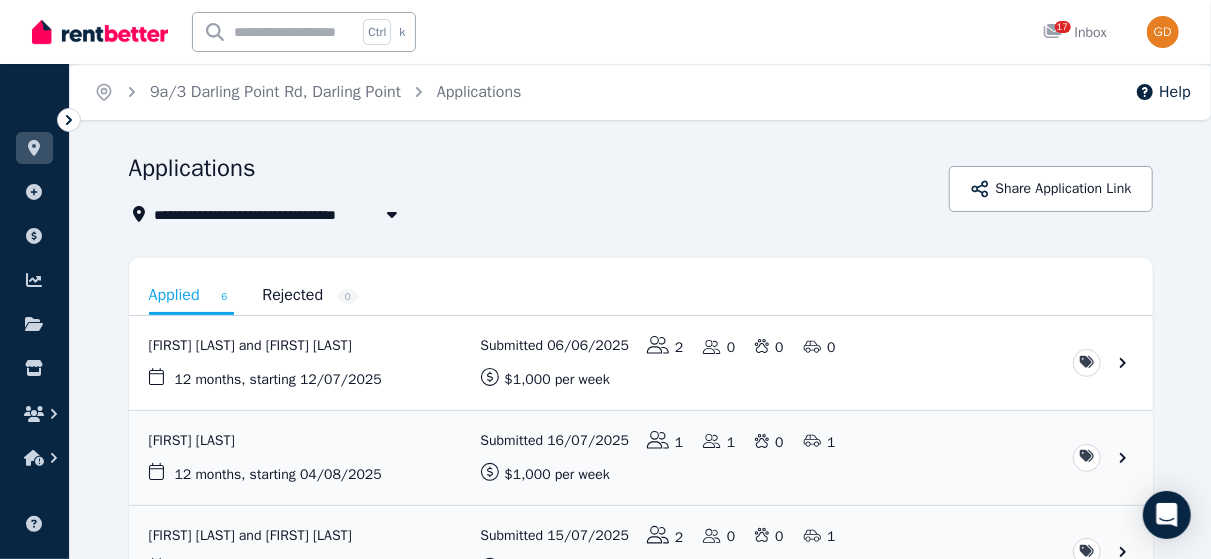 click 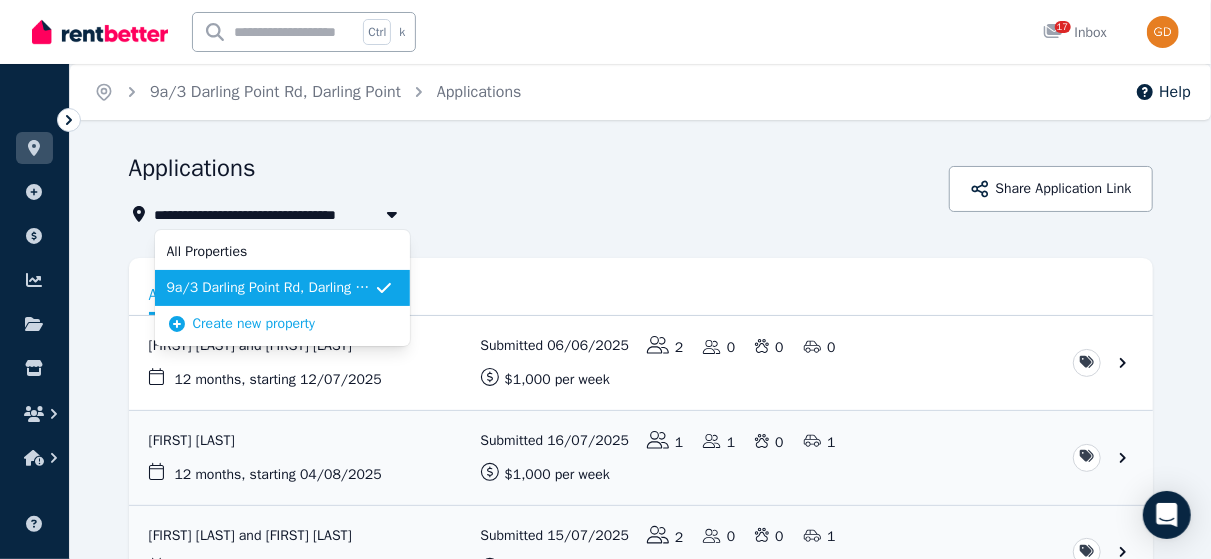 click 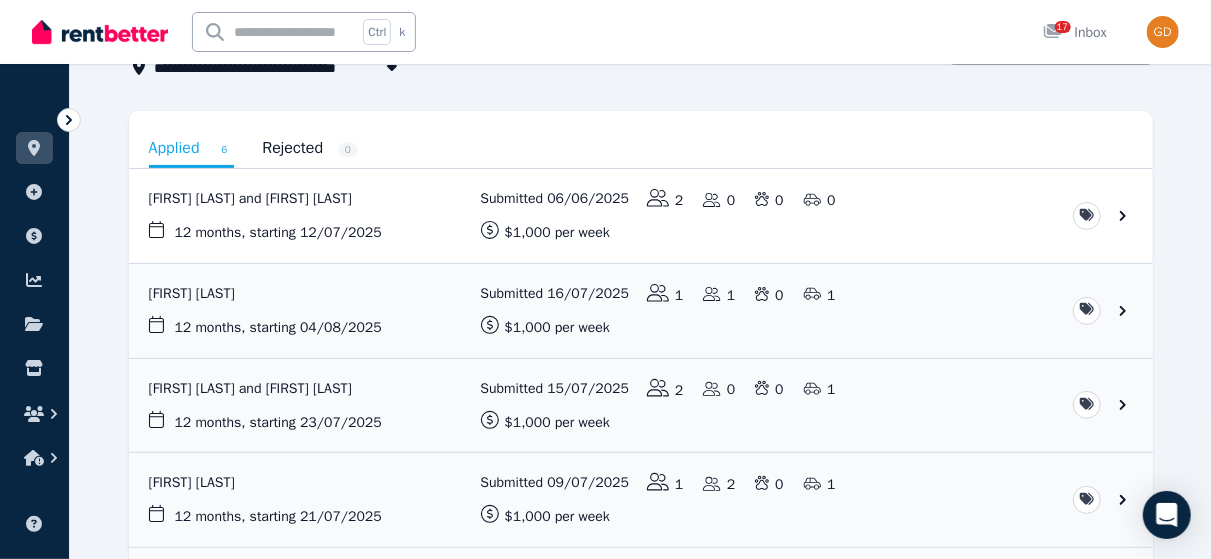 scroll, scrollTop: 150, scrollLeft: 0, axis: vertical 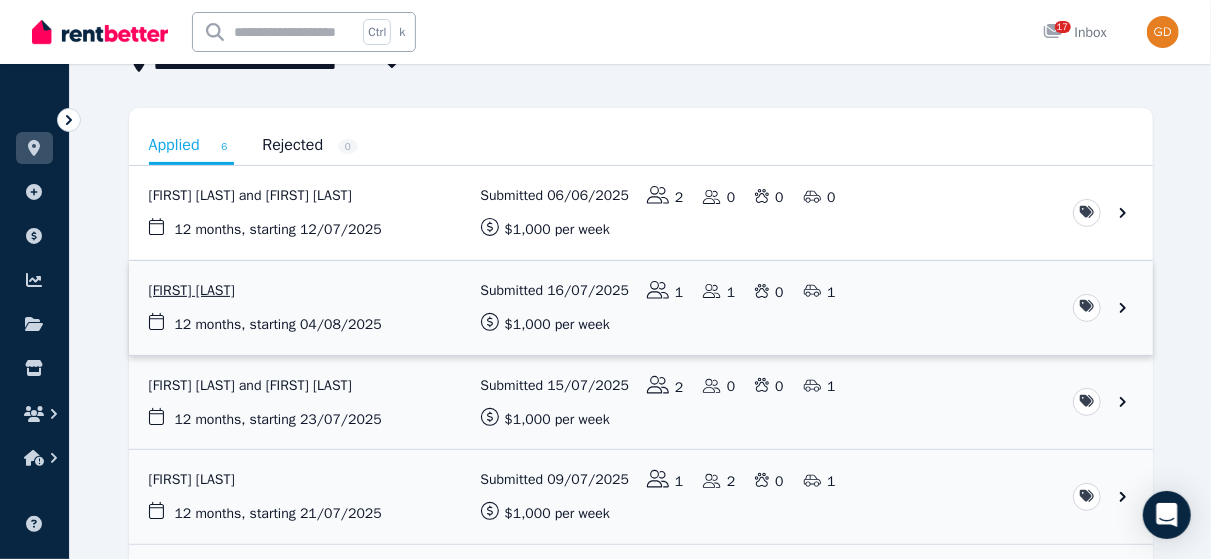 click at bounding box center [641, 308] 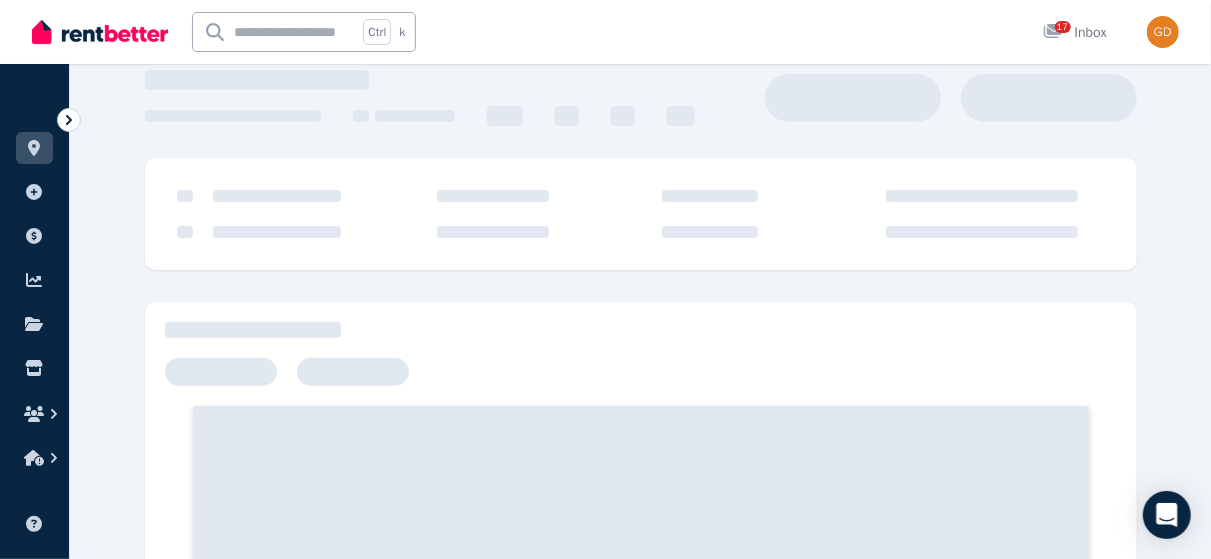 scroll, scrollTop: 0, scrollLeft: 0, axis: both 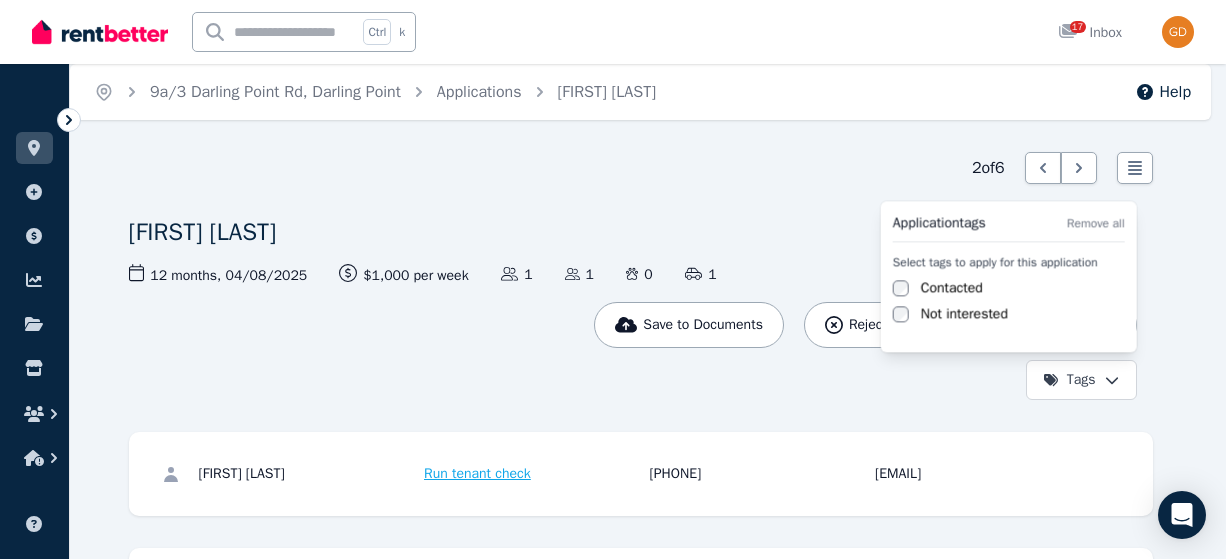 click on "Luxury North-Facing Apartment with City & Harbour Views – $1000/wk" at bounding box center [613, 279] 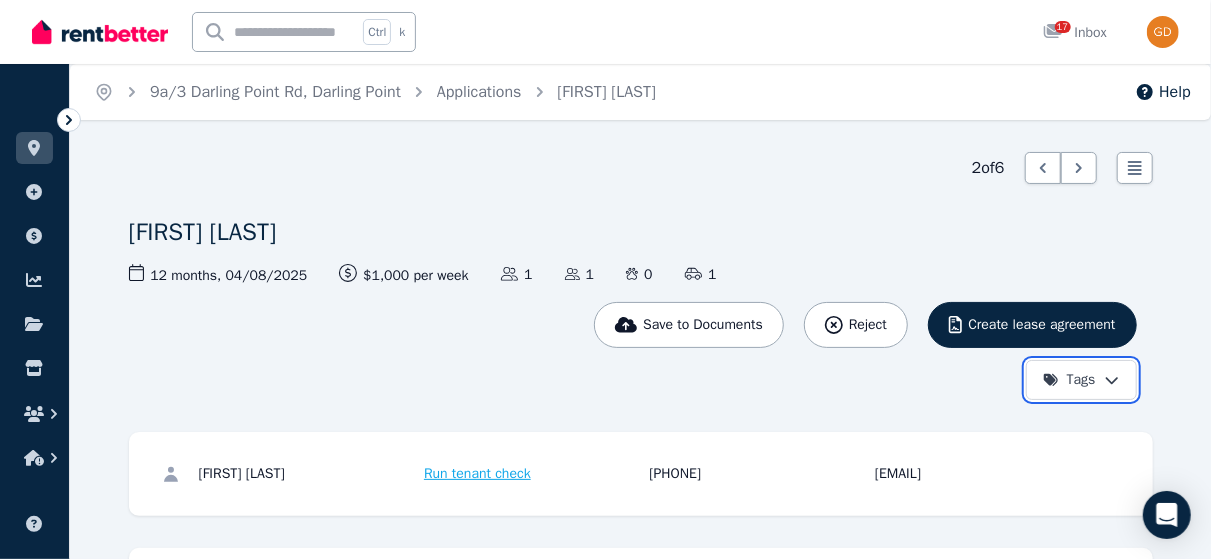 click on "Open main menu Ctrl k 17 Inbox Open user menu ORGANISE Properties Add property Payments Finance report Documents Marketplace Help centre Refer a friend Account settings Your profile [FIRST] [LAST] Home 9a/3 Darling Point Rd, Darling Point Applications [FIRST] [LAST] Help 2  of  6 List view [FIRST] [LAST] Save to Documents Reject Create lease agreement Tags 12 months ,   04/08/2025 Lease term and start date $1,000 per week Rental amount offered Applicants 1 Dependents 1 Pets 0 Vehicles 1 [FIRST] [LAST] Run tenant check [PHONE] [EMAIL] Attachments  Application.pdf Driver_Licence.pdf MengLeesPaySlip20250608.pdf MengLeesPaySlip20250622.pdf MengLeesPaySlip20250706.pdf Meng_L_Remuneration_review_letter_FY26.pdf Meng_Lees_Malaysian_Passport.jpg medicare.pdf /portal/properties/9aff4a16-b9e7-451a-8fc5-23115a41427c/applications/f5e6c31b-7889-4abe-8cc6-d994fca2969f" at bounding box center [605, 279] 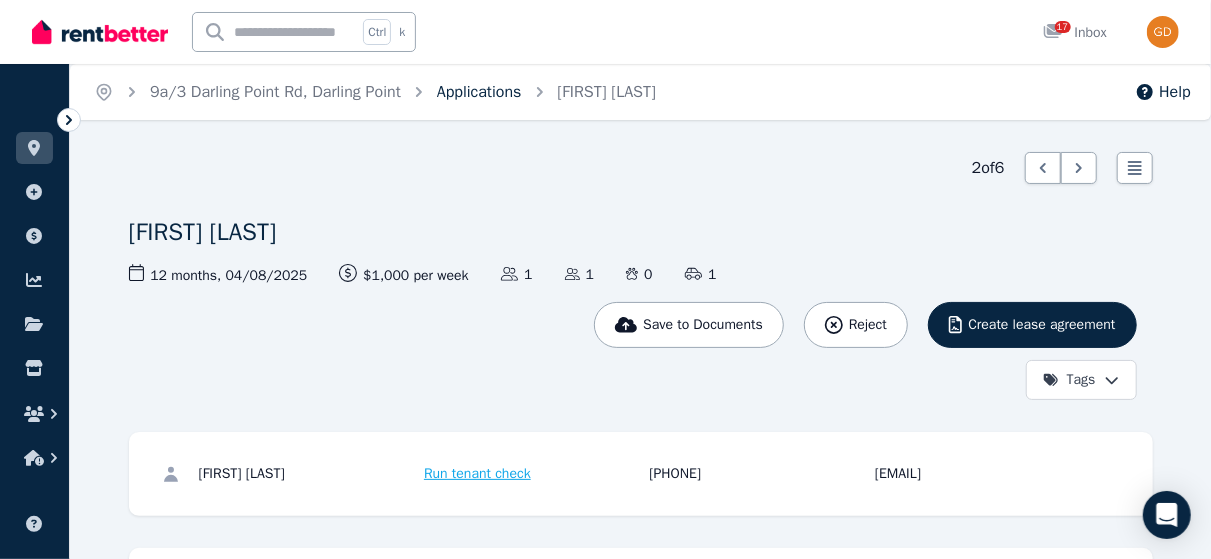 click on "Applications" at bounding box center (479, 92) 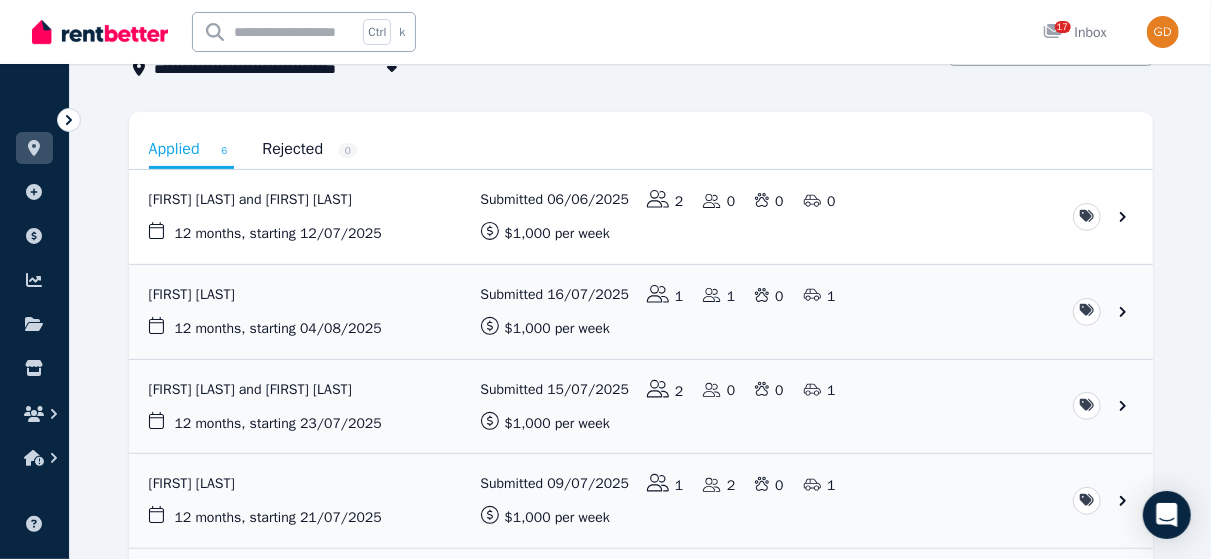 scroll, scrollTop: 0, scrollLeft: 0, axis: both 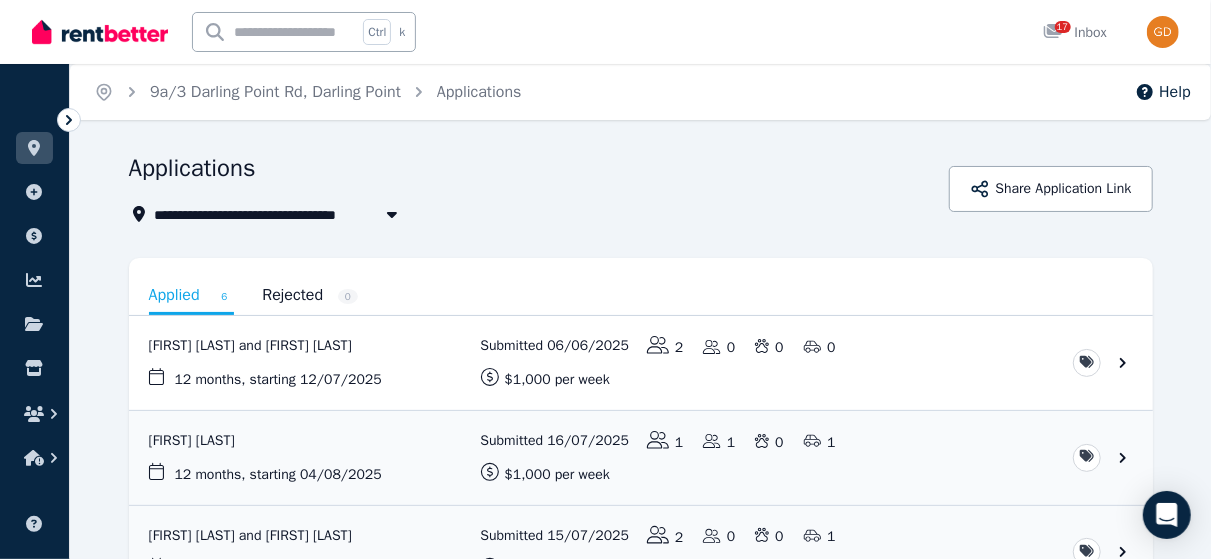 click at bounding box center [392, 214] 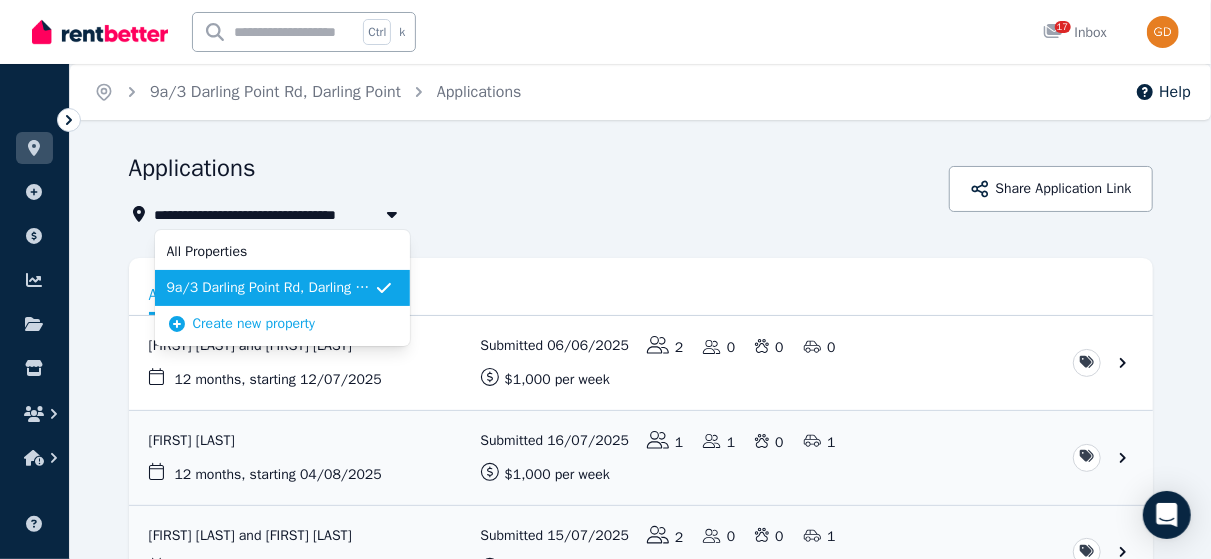 click on "**********" at bounding box center [533, 214] 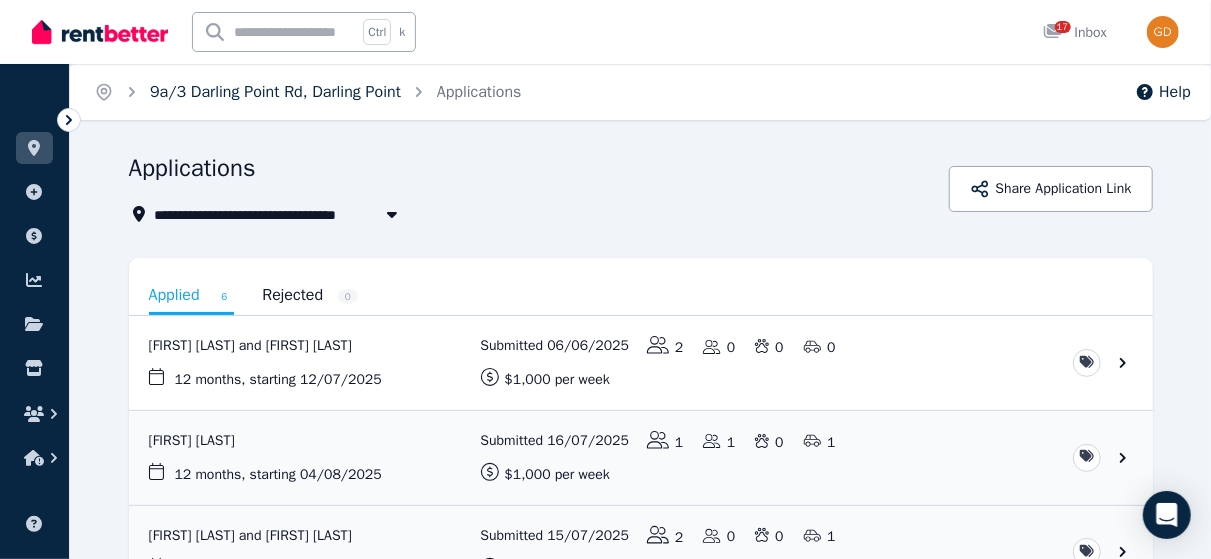 click on "9a/3 Darling Point Rd, Darling Point" at bounding box center (275, 92) 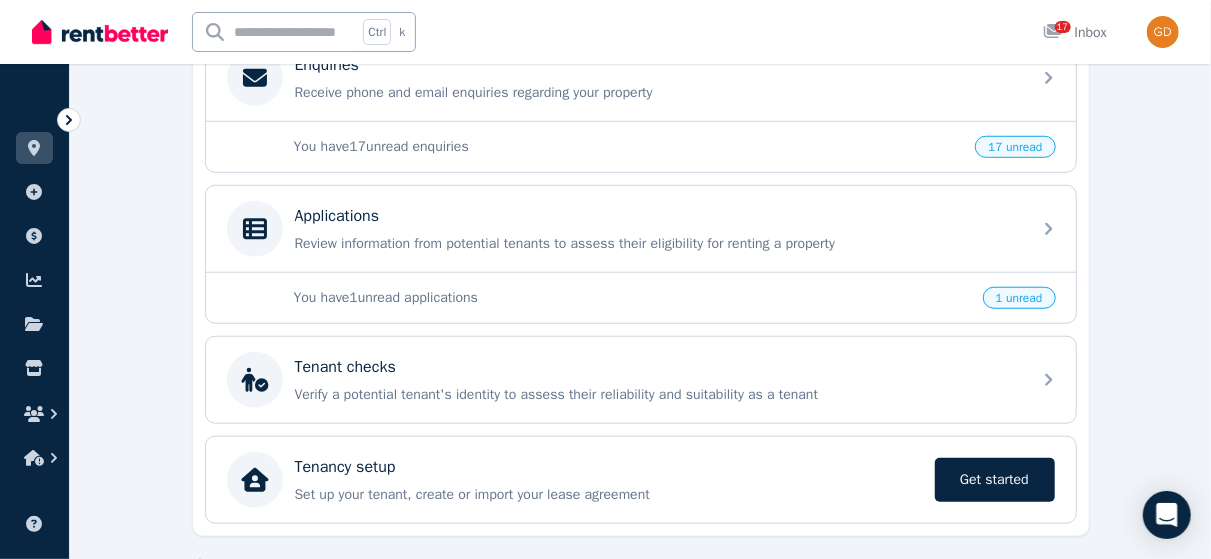 scroll, scrollTop: 673, scrollLeft: 0, axis: vertical 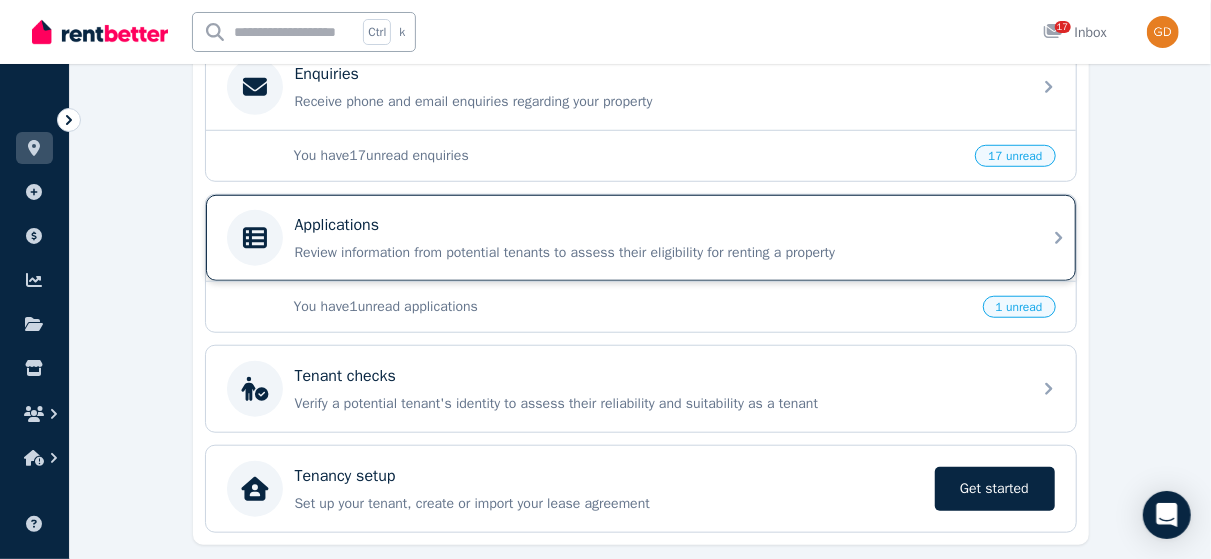 click 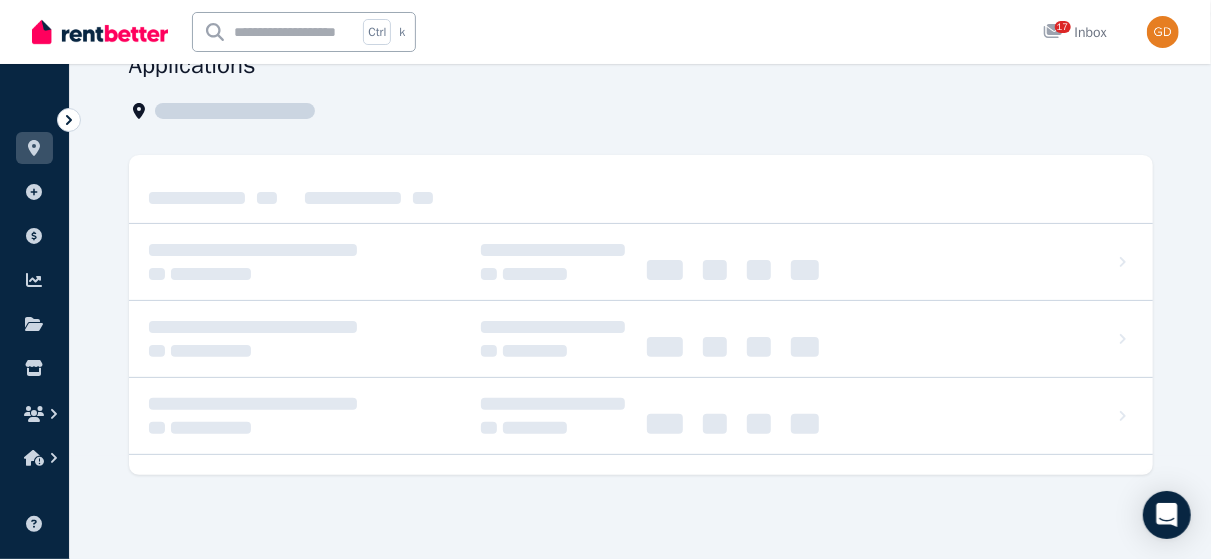 scroll, scrollTop: 0, scrollLeft: 0, axis: both 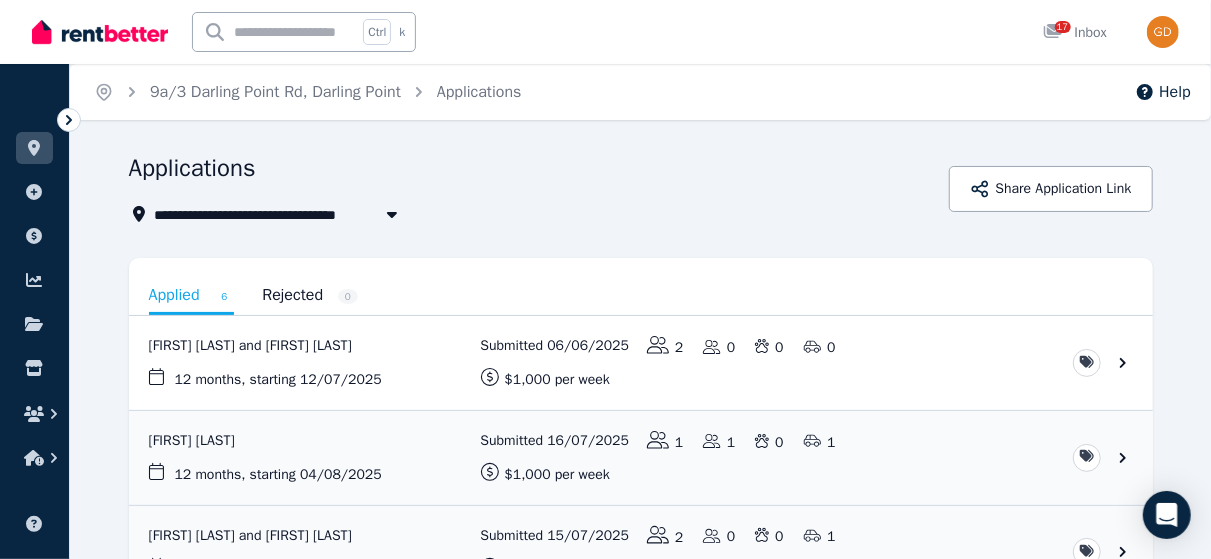 click on "Rejected   0" at bounding box center [310, 295] 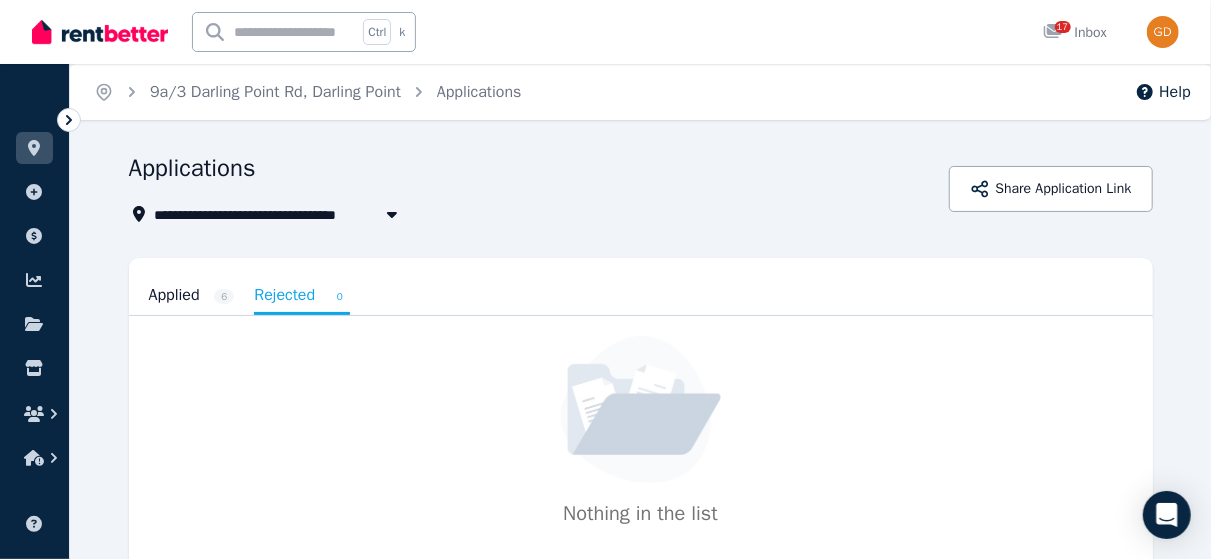click on "Applied   6" at bounding box center (192, 295) 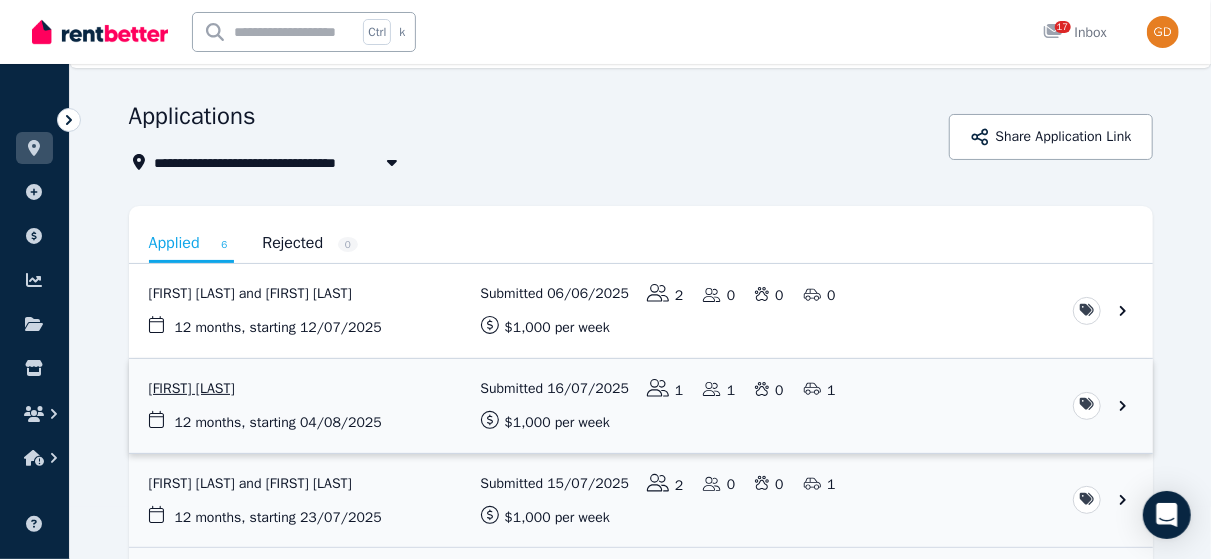 scroll, scrollTop: 49, scrollLeft: 0, axis: vertical 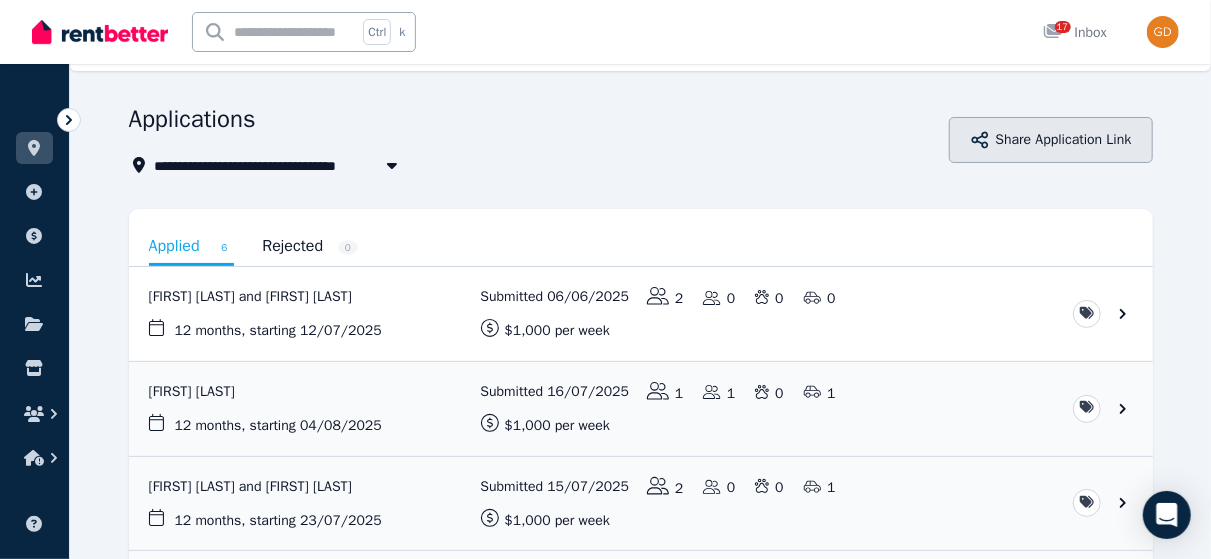 click on "Share Application Link" at bounding box center (1051, 140) 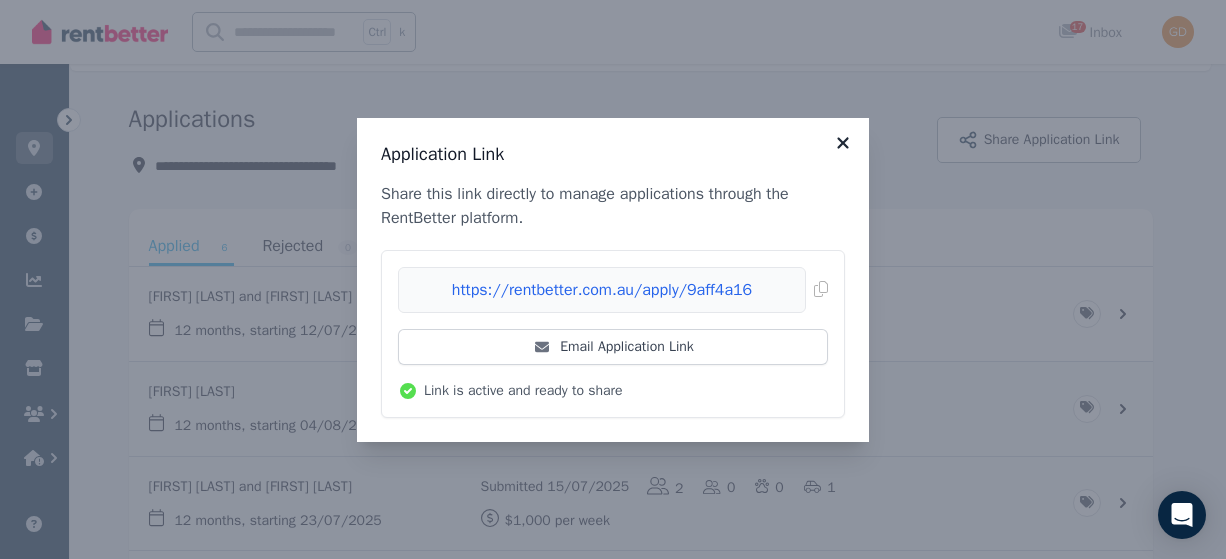 click 